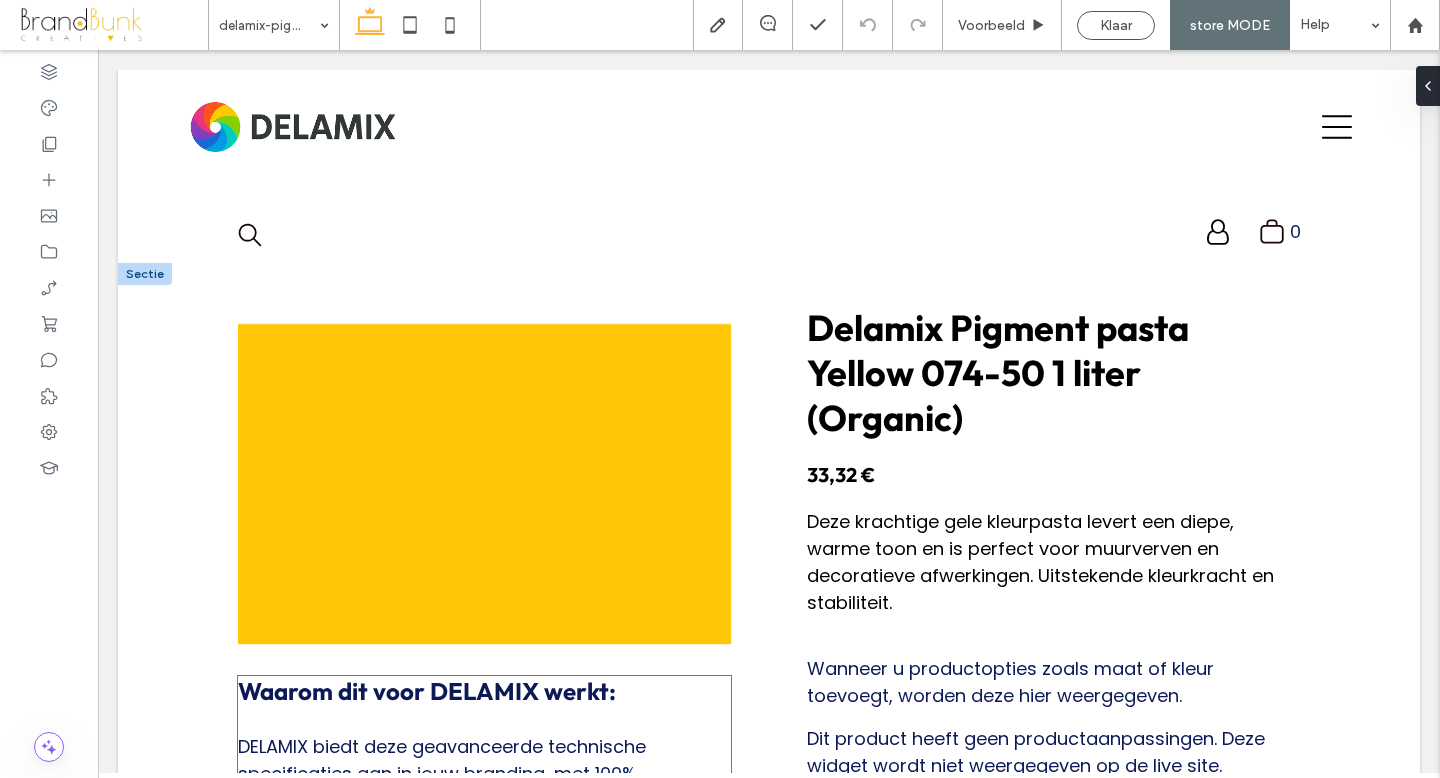 scroll, scrollTop: 360, scrollLeft: 0, axis: vertical 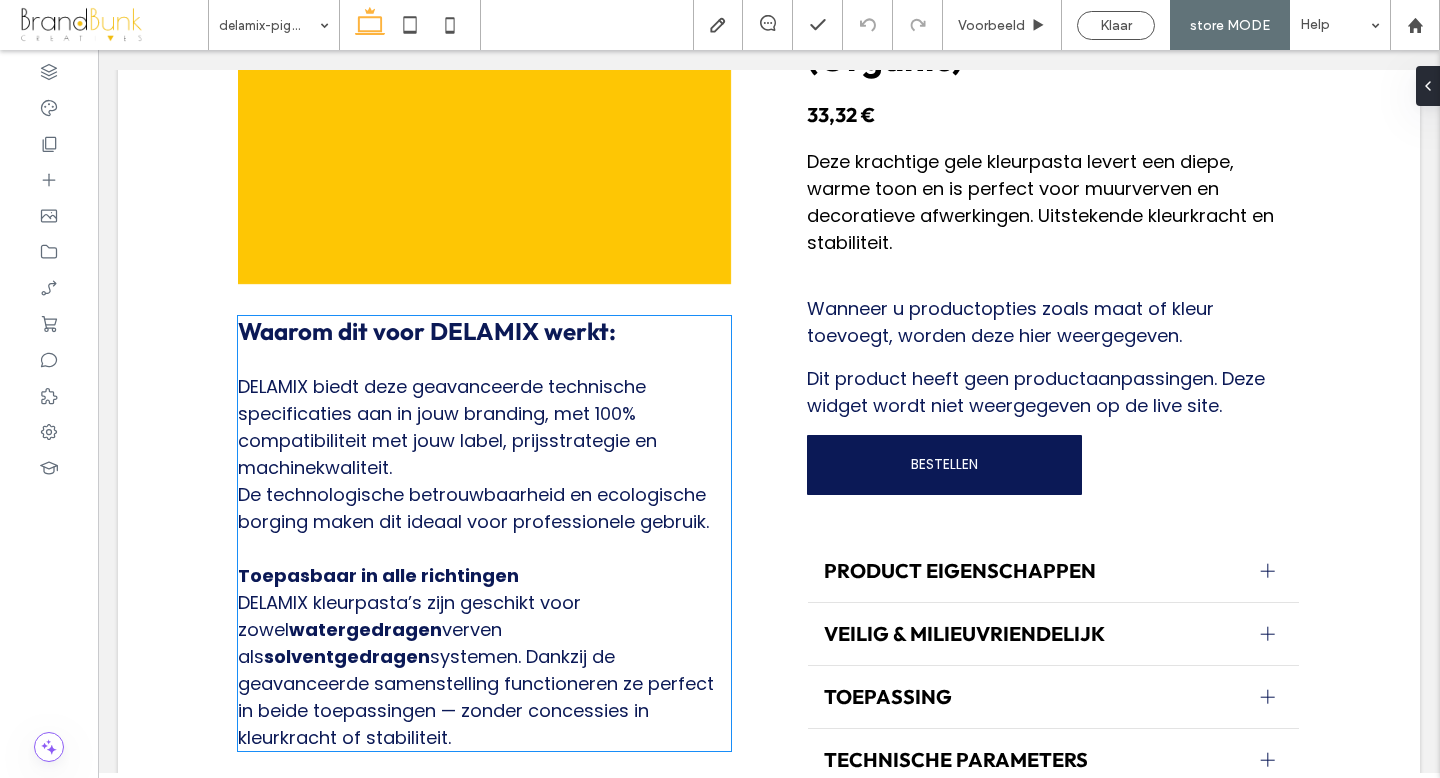 click on "DELAMIX biedt deze geavanceerde technische specificaties aan in jouw branding, met 100% compatibiliteit met jouw label, prijsstrategie en machinekwaliteit.  De technologische betrouwbaarheid en ecologische borging maken dit ideaal voor professionele gebruik." at bounding box center [473, 454] 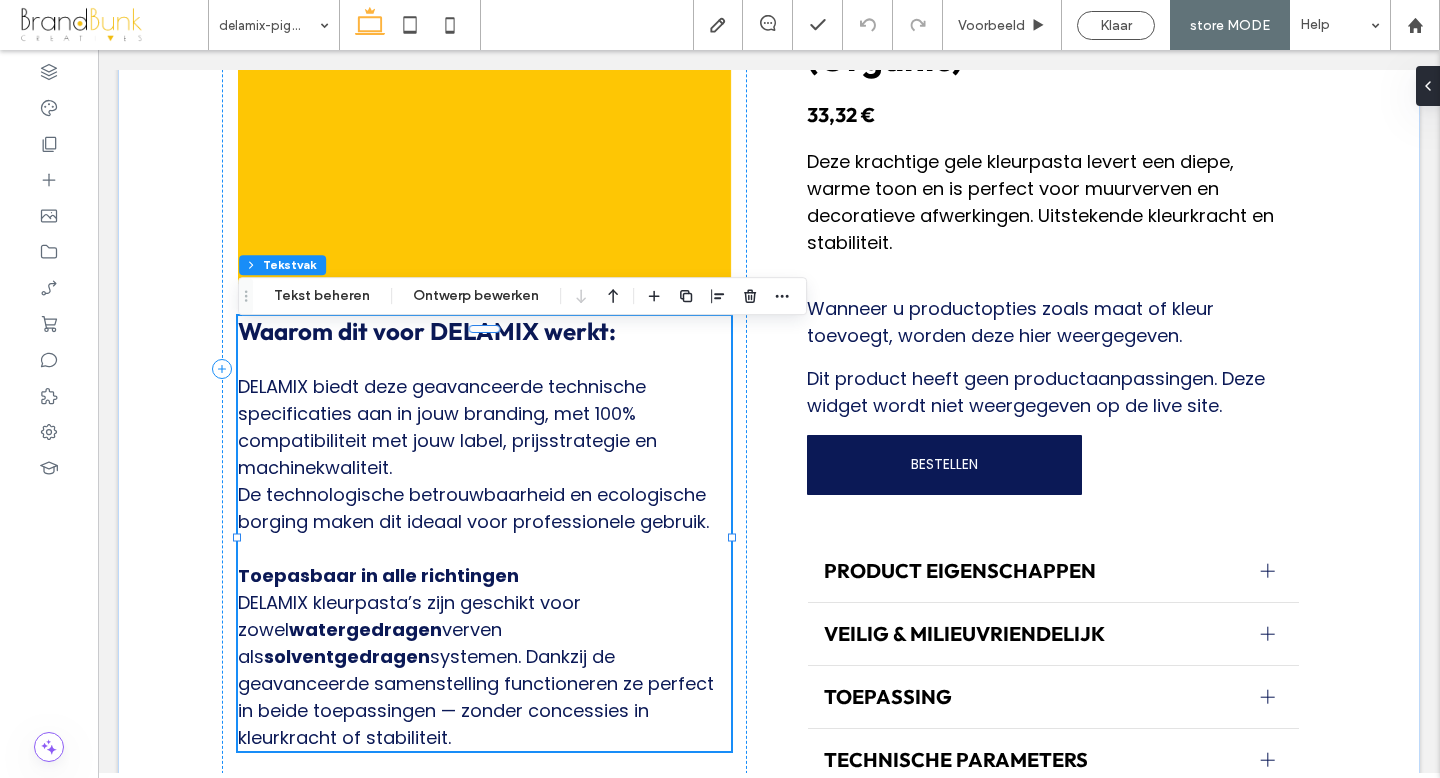click on "DELAMIX biedt deze geavanceerde technische specificaties aan in jouw branding, met 100% compatibiliteit met jouw label, prijsstrategie en machinekwaliteit.  De technologische betrouwbaarheid en ecologische borging maken dit ideaal voor professionele gebruik." at bounding box center (473, 454) 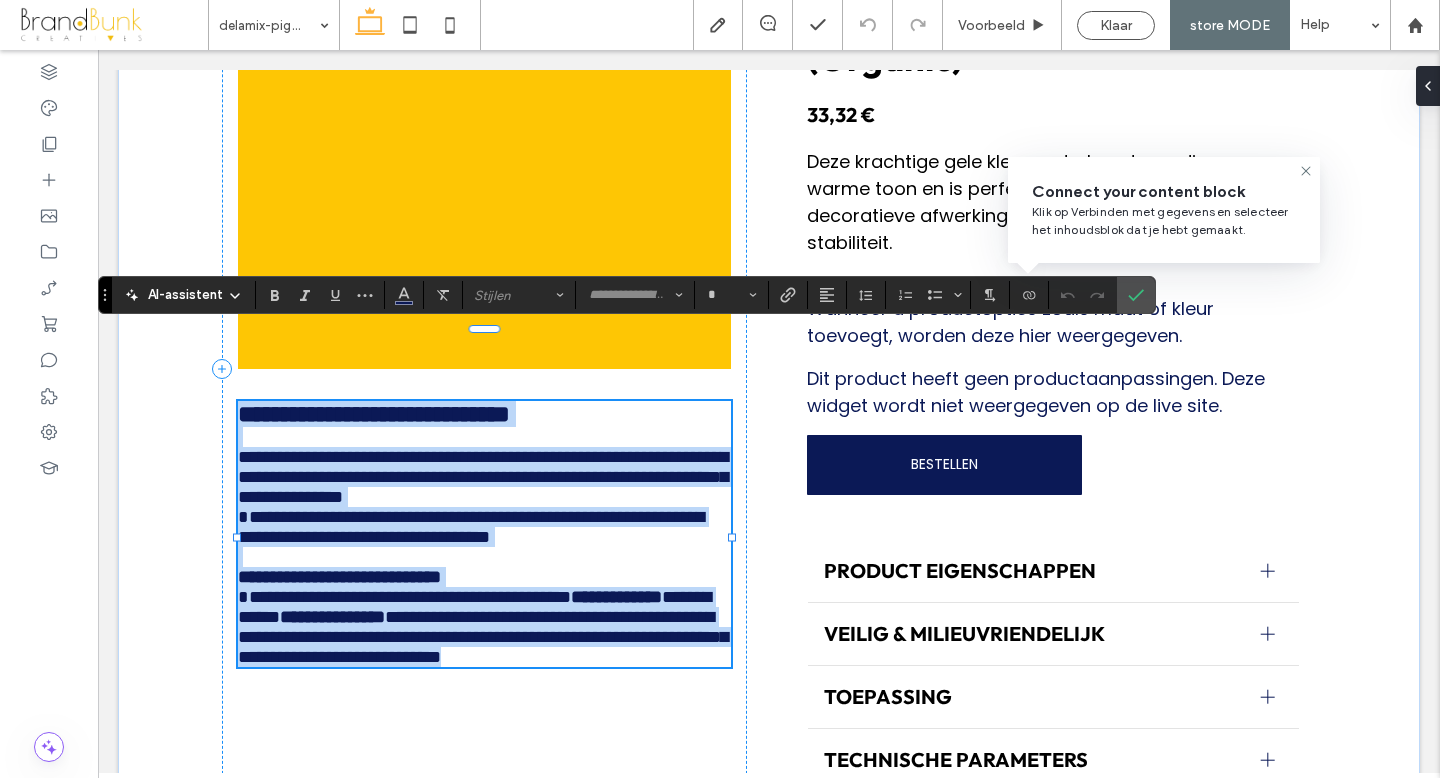 click on "**********" at bounding box center (484, 497) 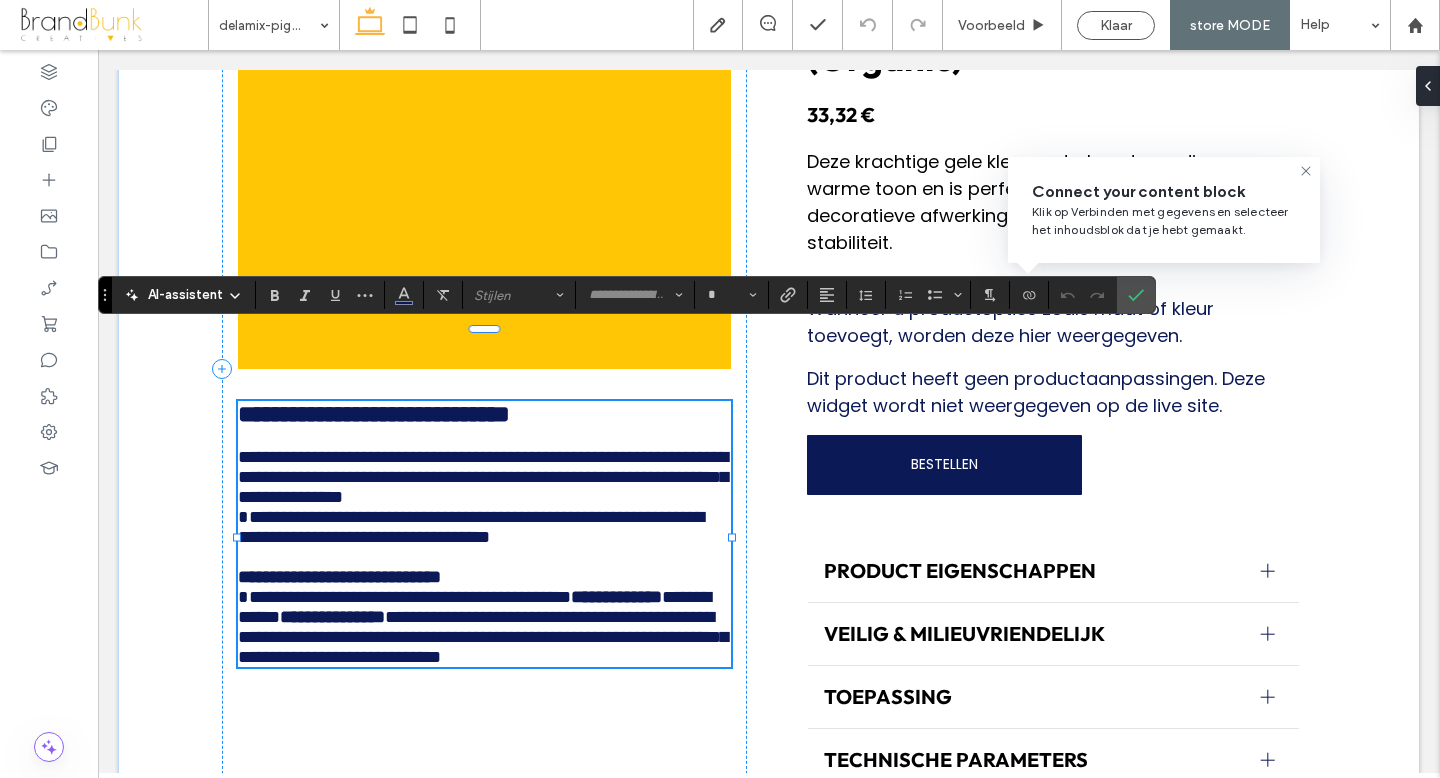 type on "*******" 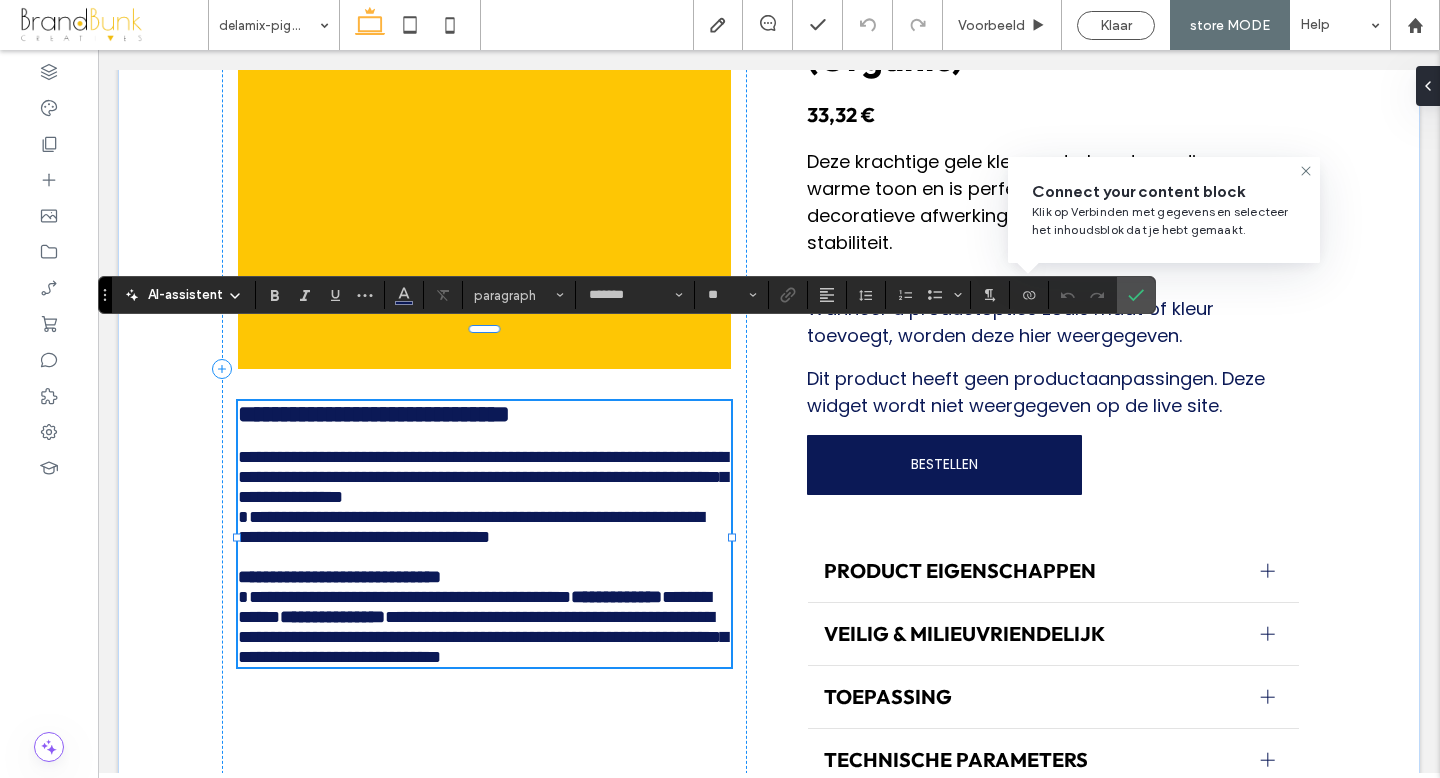 drag, startPoint x: 716, startPoint y: 538, endPoint x: 287, endPoint y: 373, distance: 459.6368 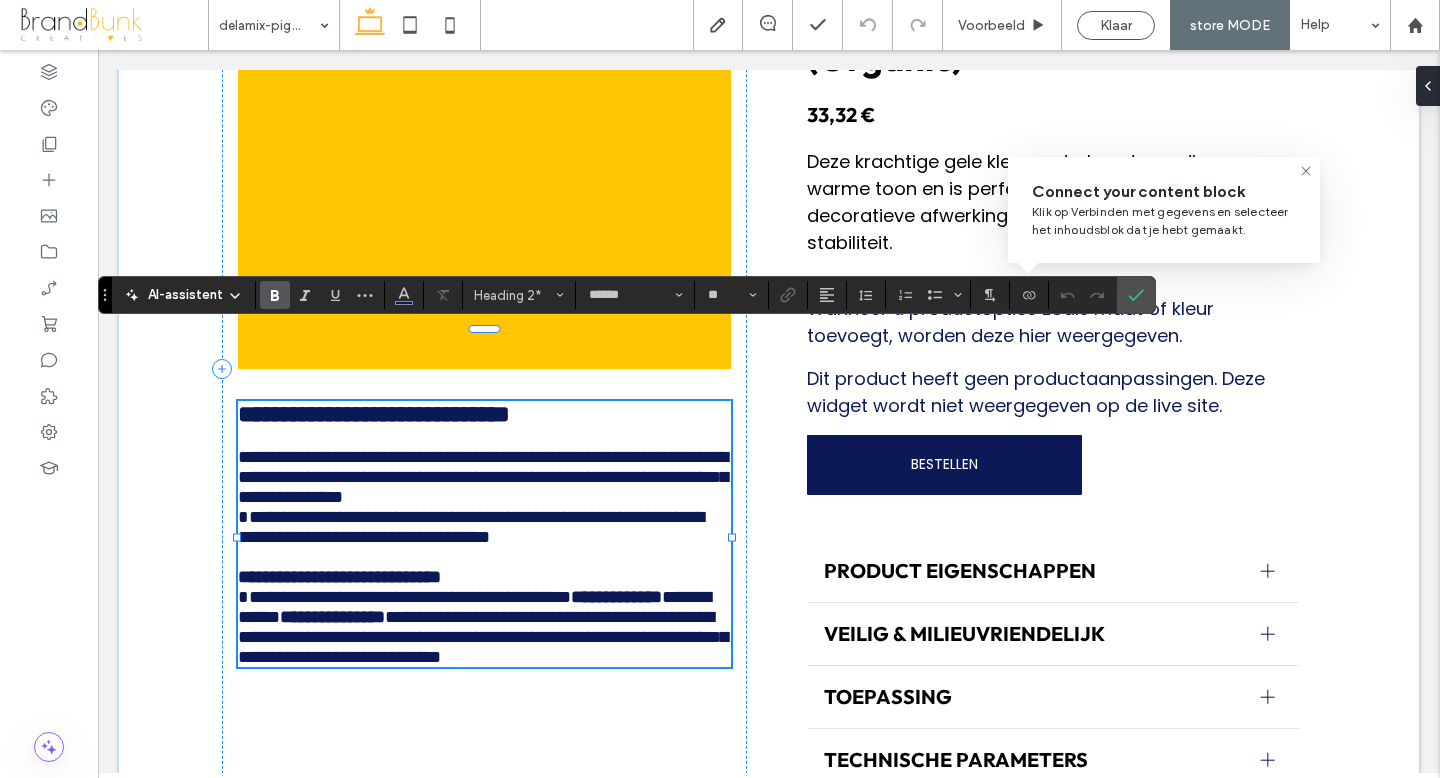 click on "**********" at bounding box center (374, 414) 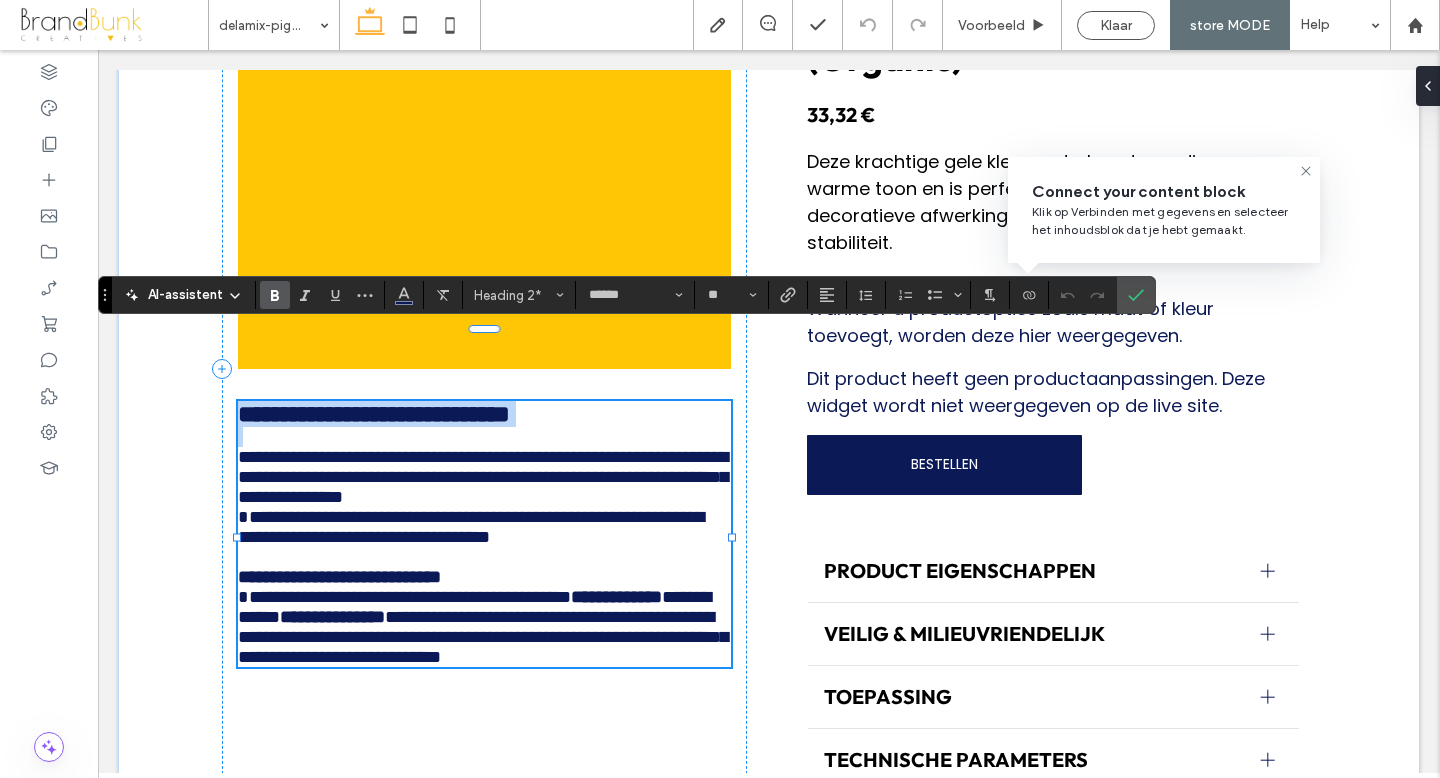type 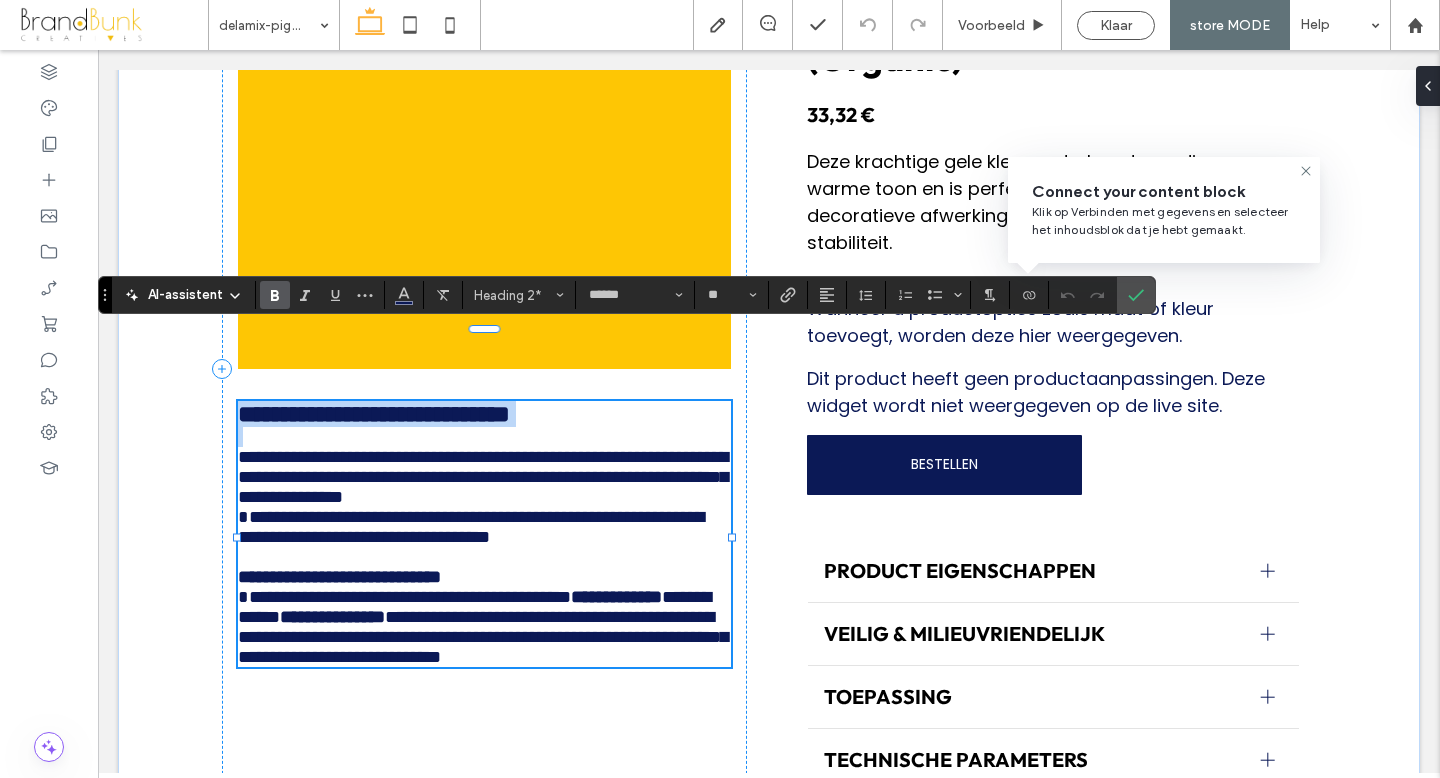 type on "*" 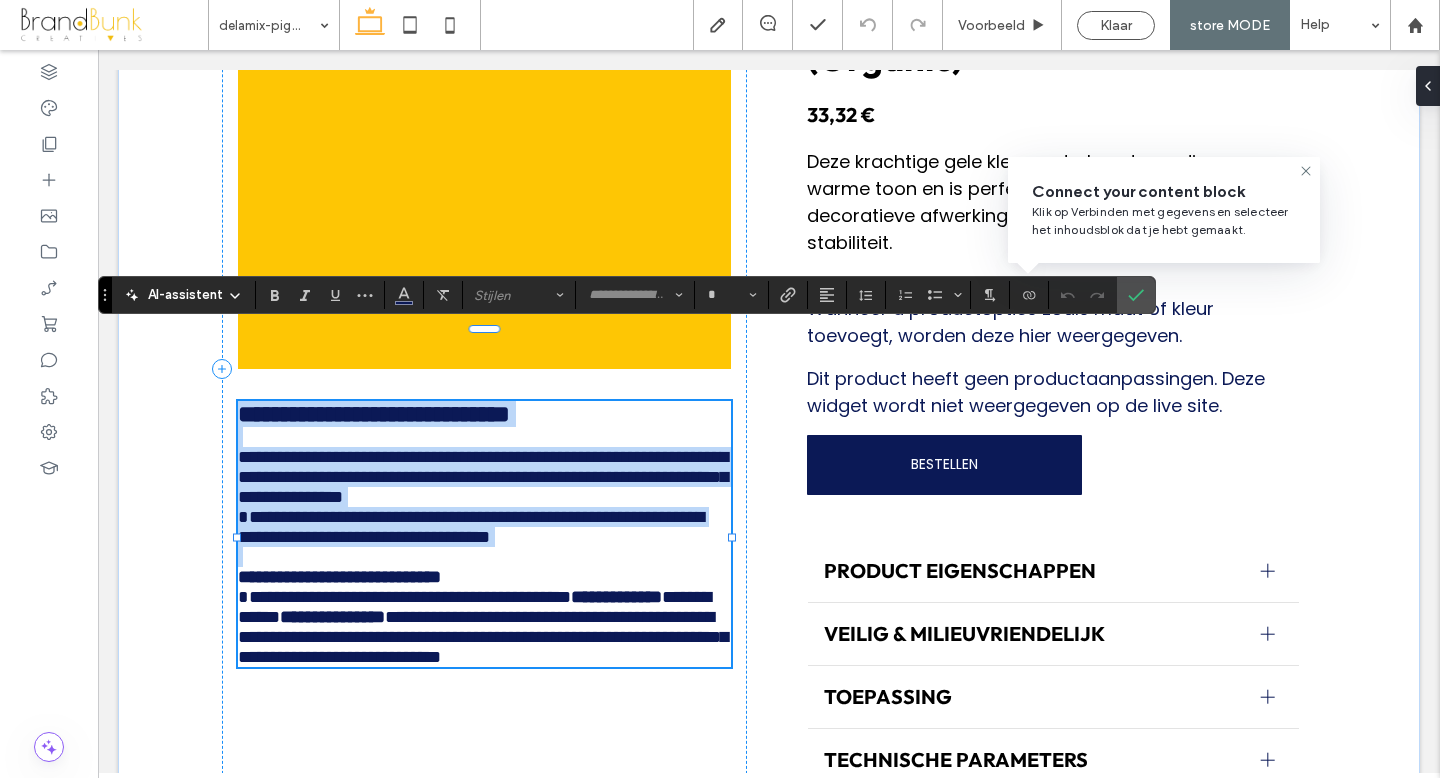 drag, startPoint x: 243, startPoint y: 349, endPoint x: 661, endPoint y: 552, distance: 464.6859 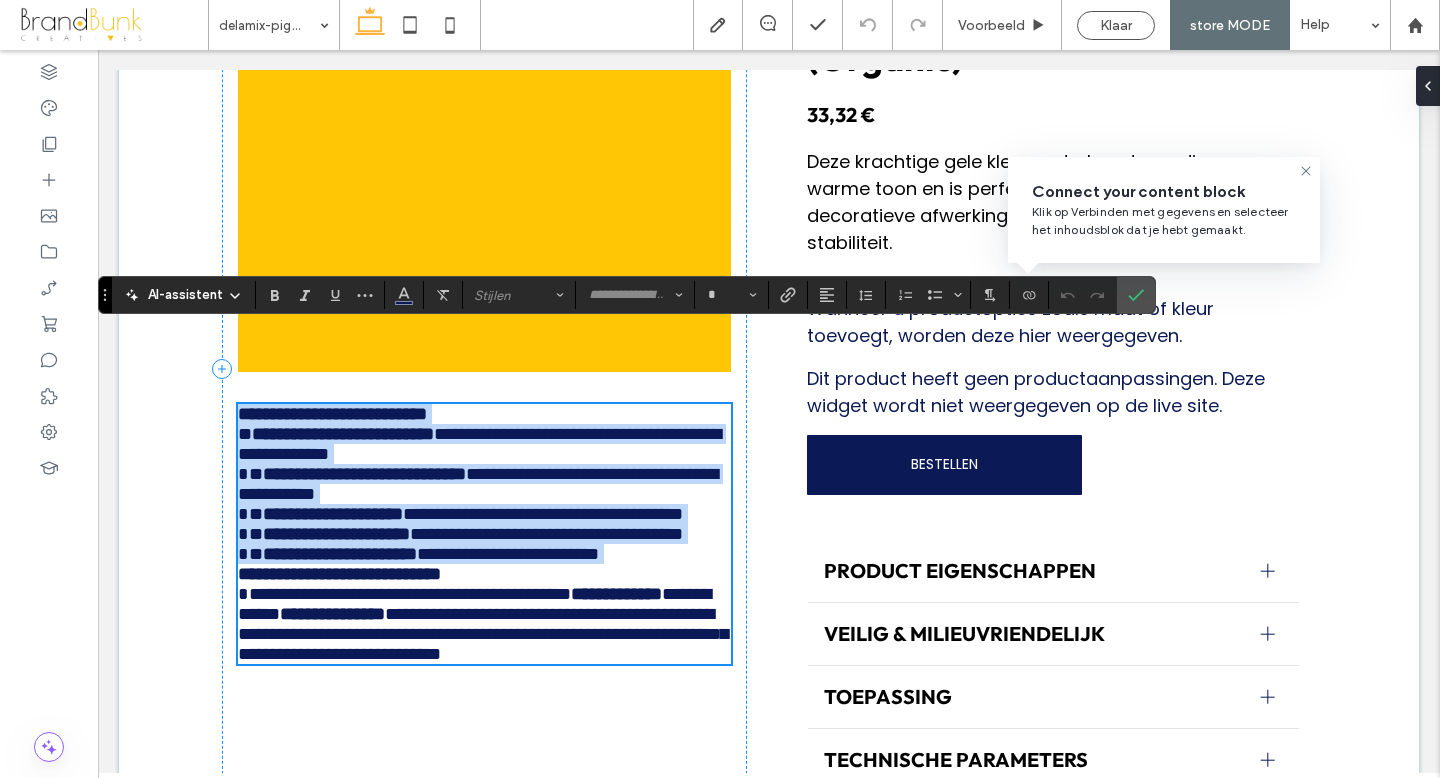 type on "*******" 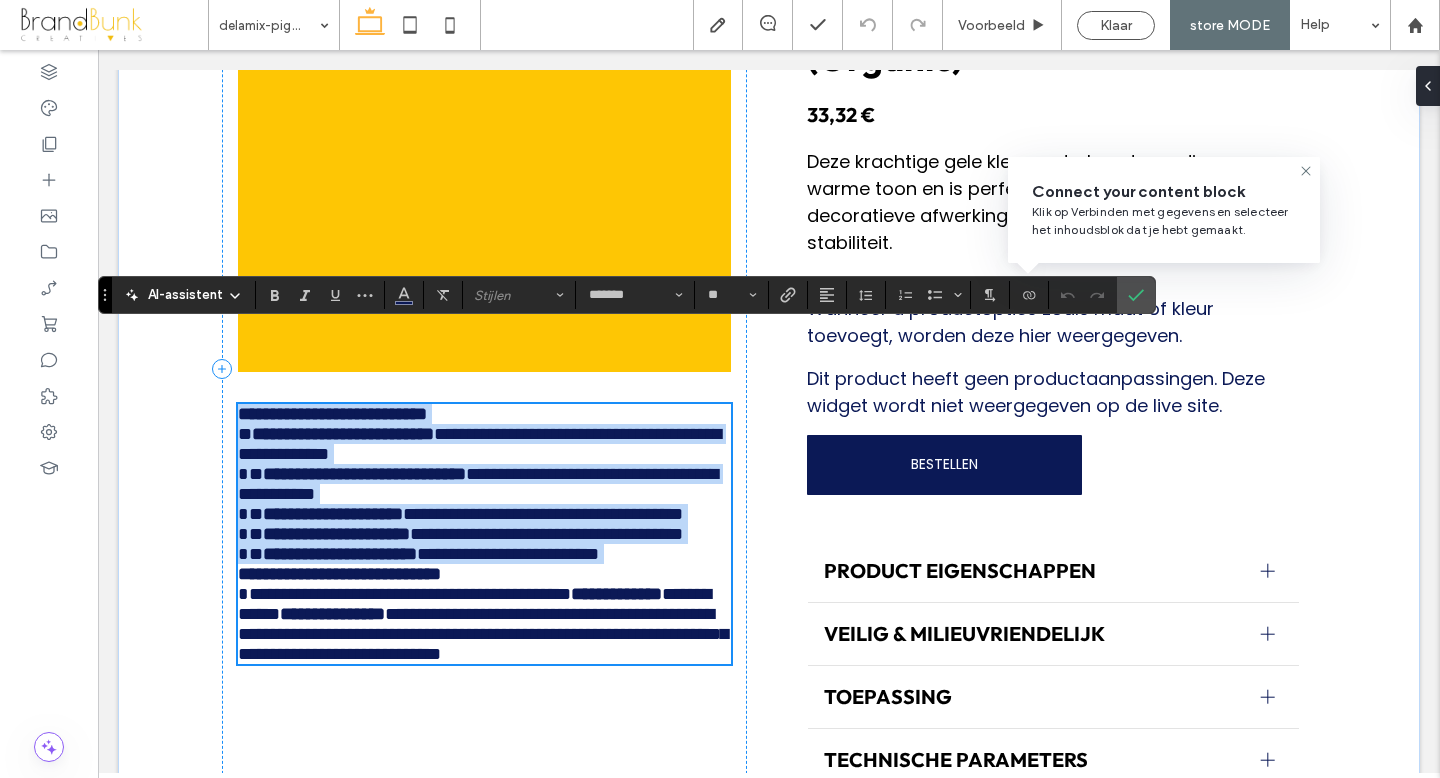 scroll, scrollTop: 0, scrollLeft: 0, axis: both 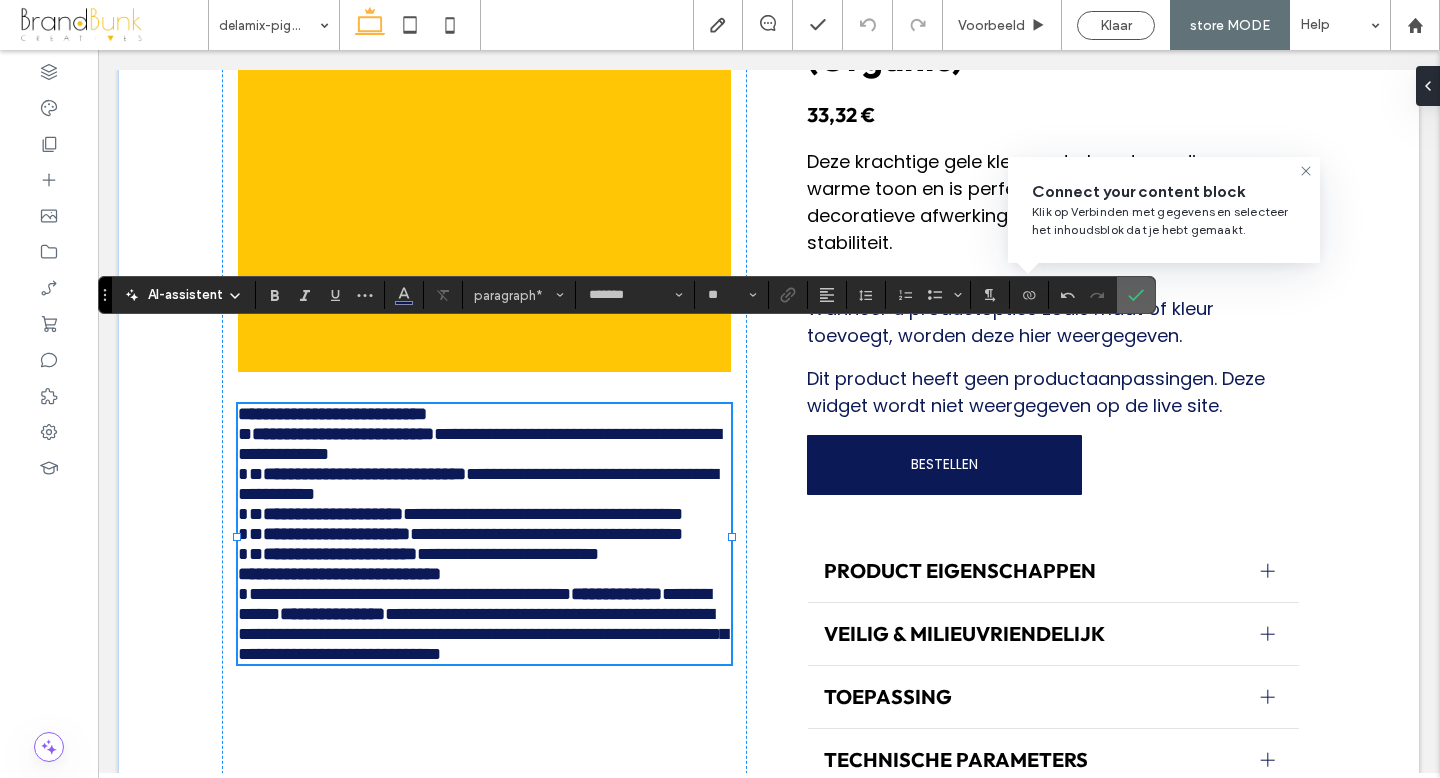 click 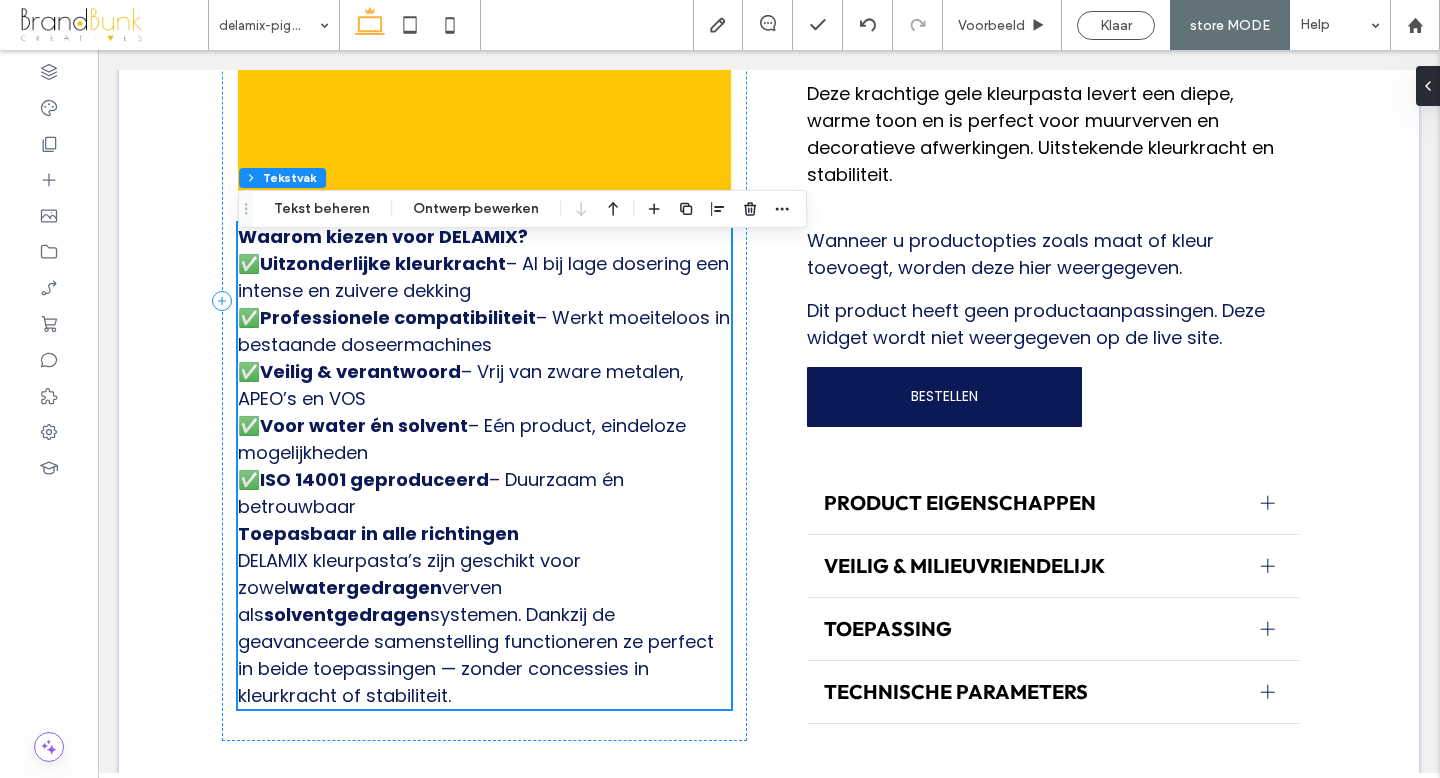 scroll, scrollTop: 434, scrollLeft: 0, axis: vertical 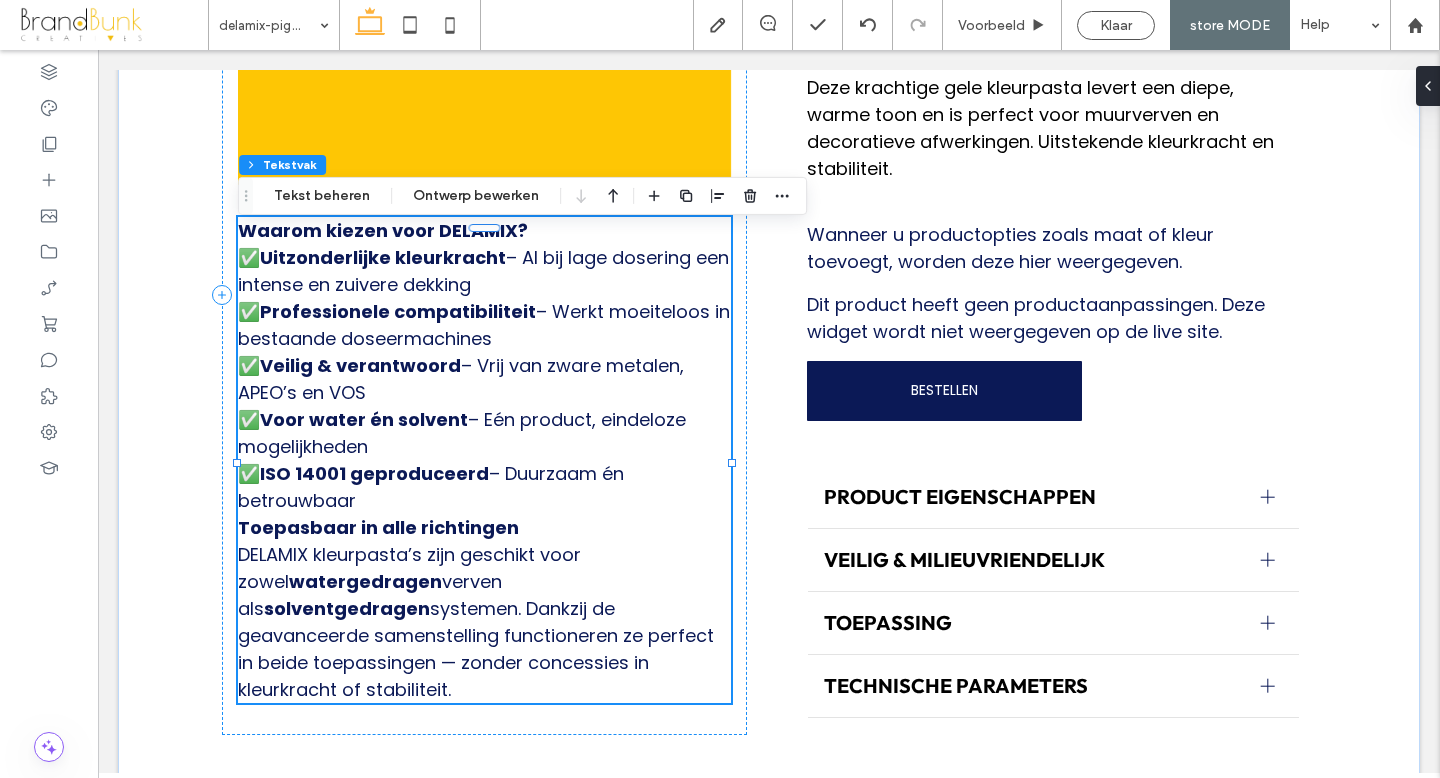 click on "Toepasbaar in alle richtingen" at bounding box center [378, 527] 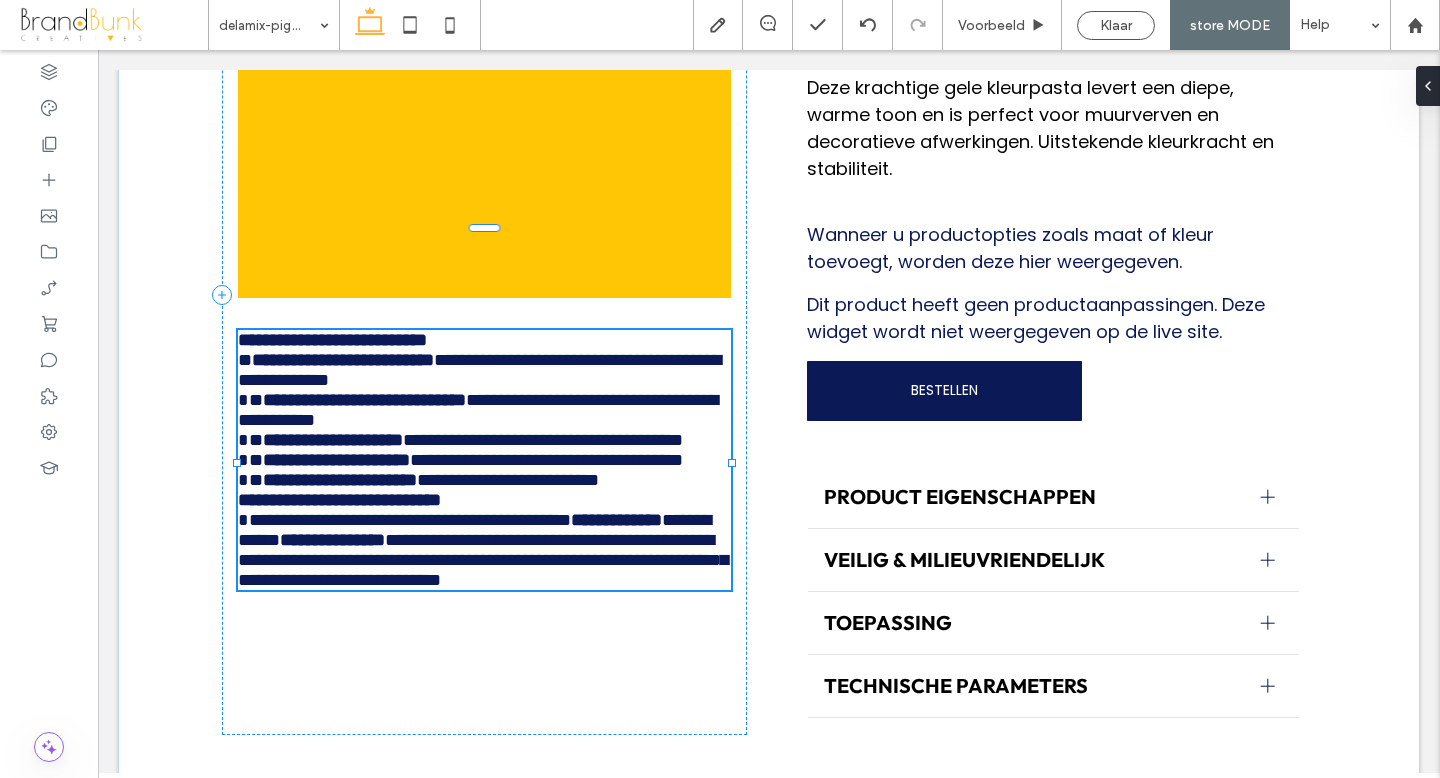 type on "*******" 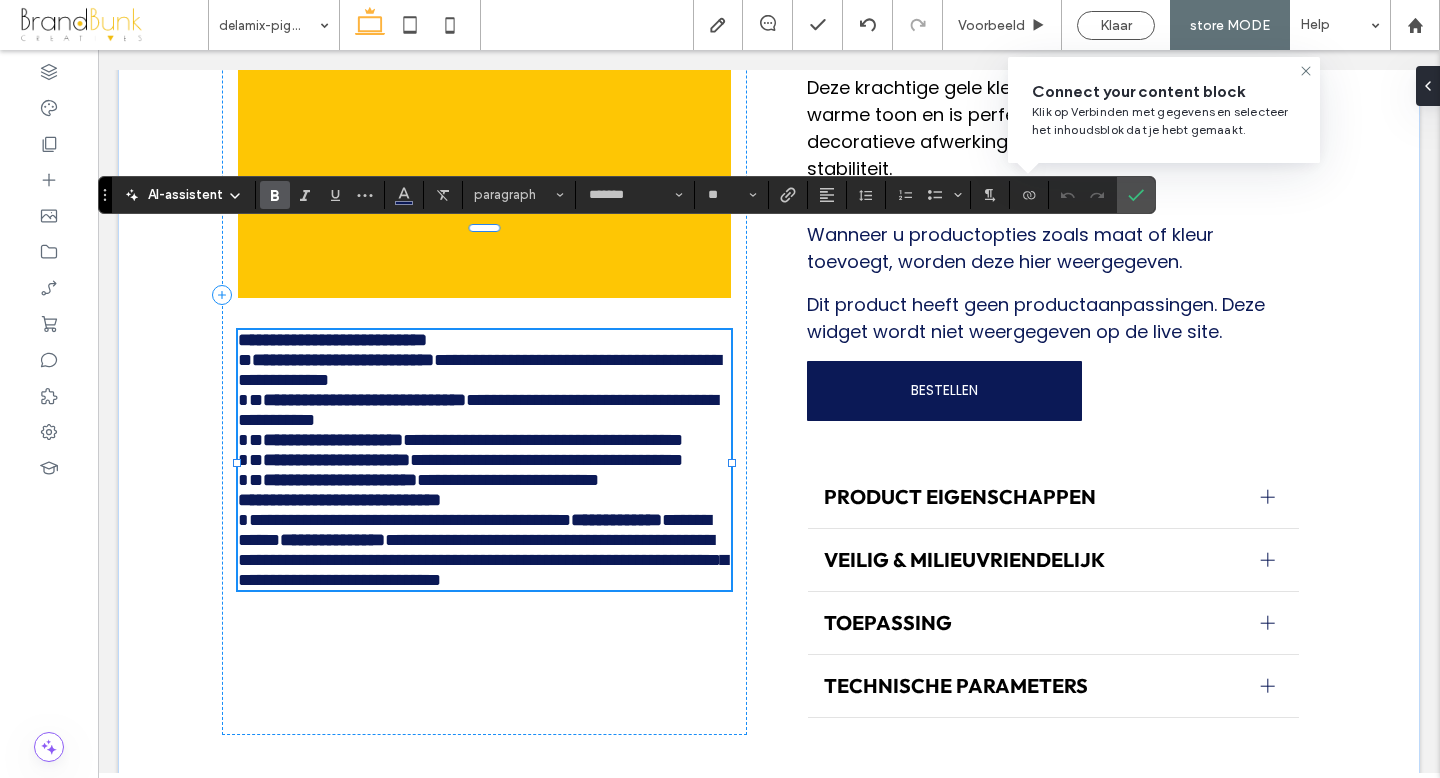 click on "**********" at bounding box center (339, 500) 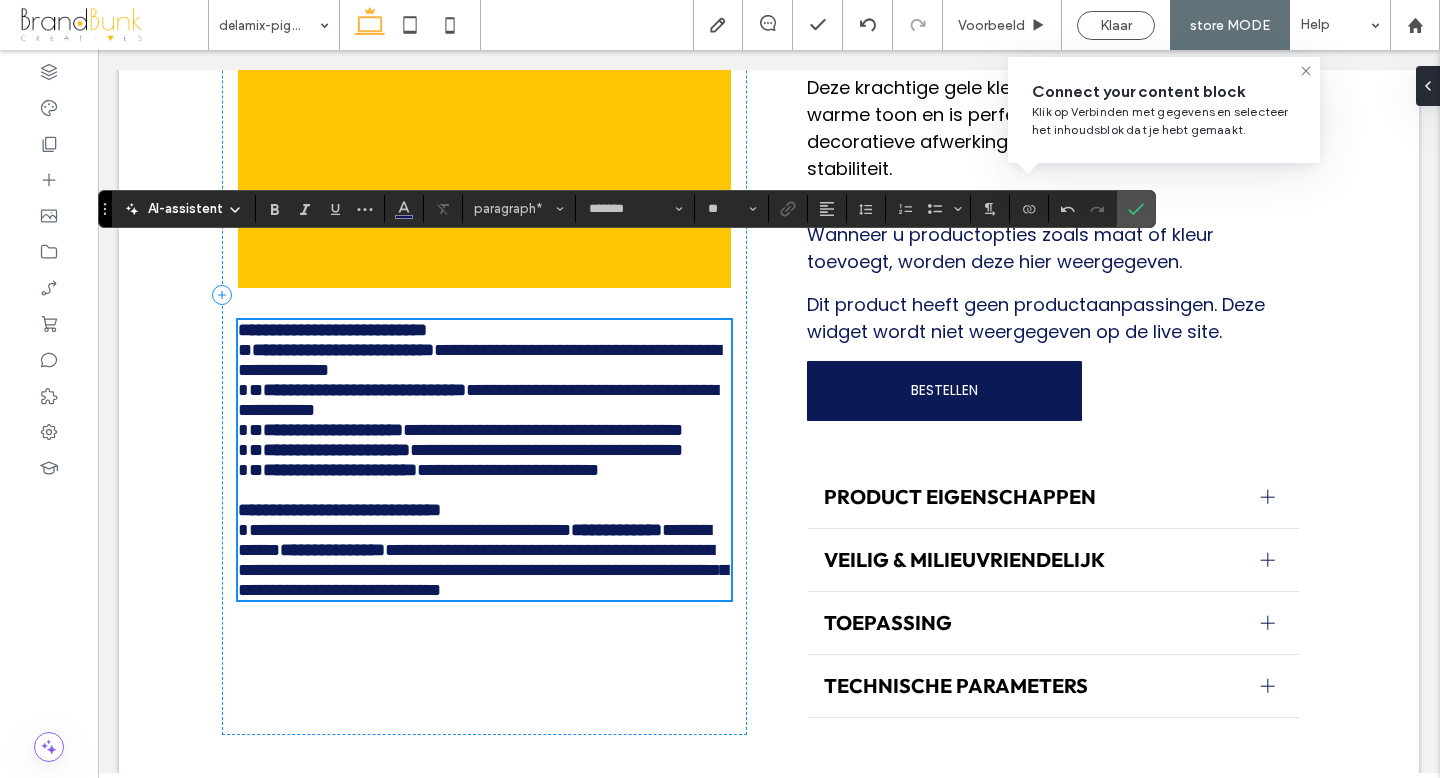 scroll, scrollTop: 420, scrollLeft: 0, axis: vertical 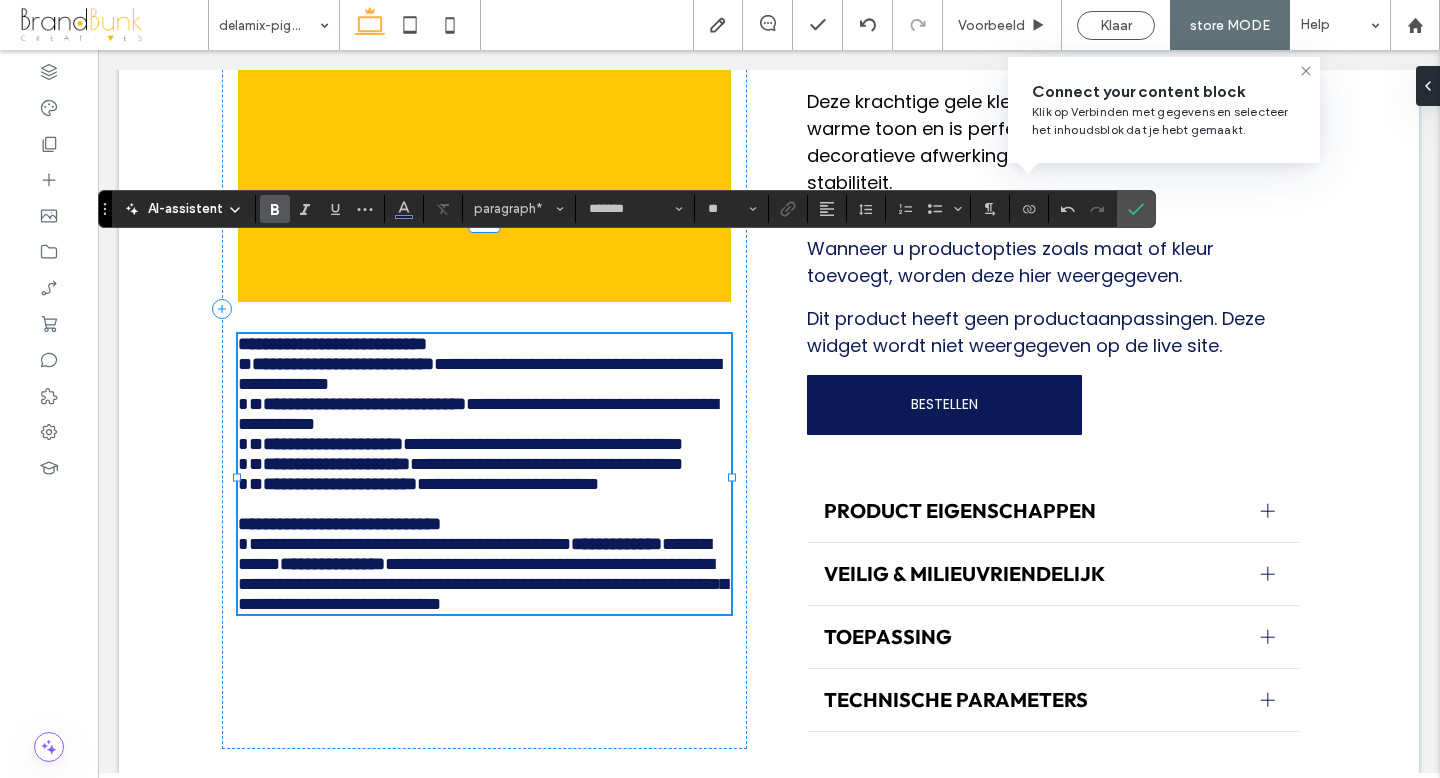 click on "**********" at bounding box center (484, 344) 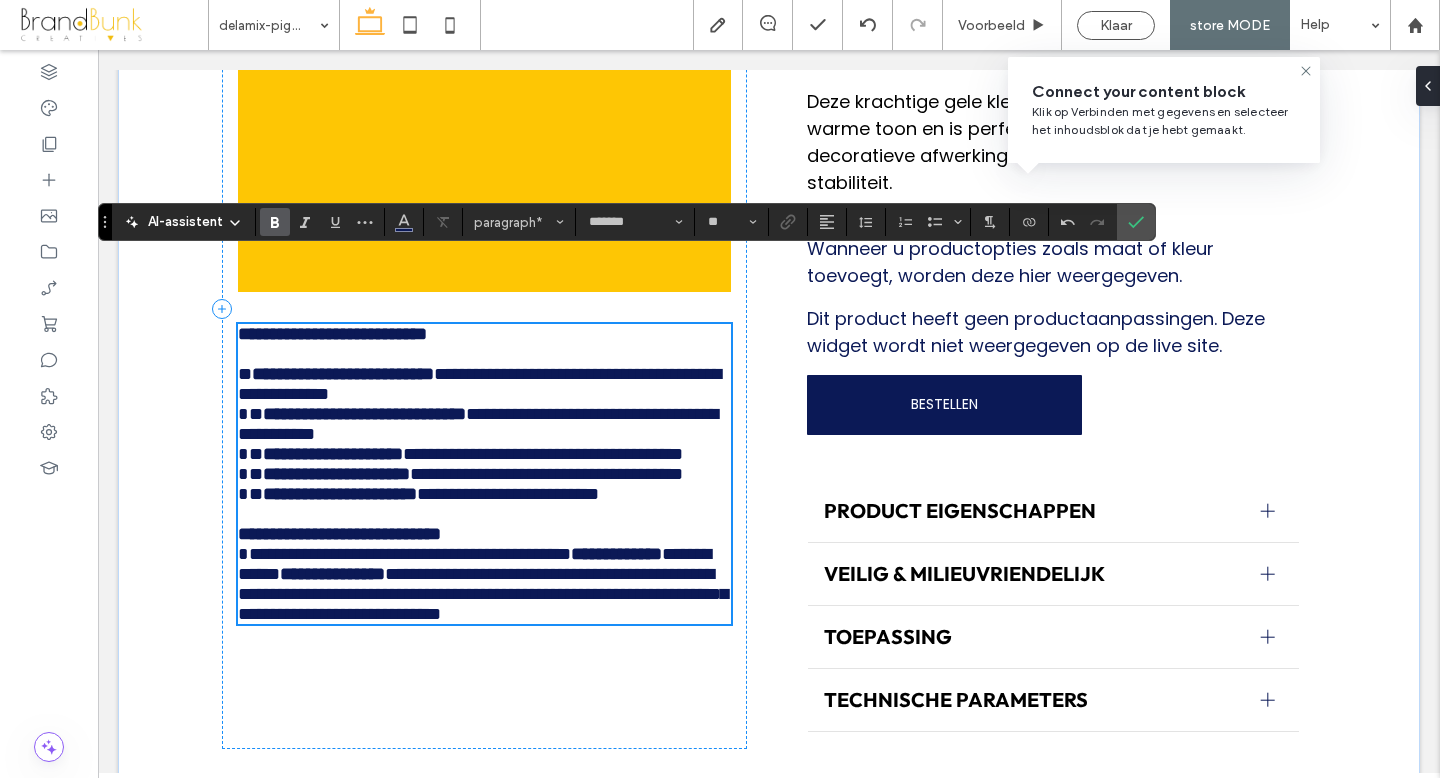 scroll, scrollTop: 406, scrollLeft: 0, axis: vertical 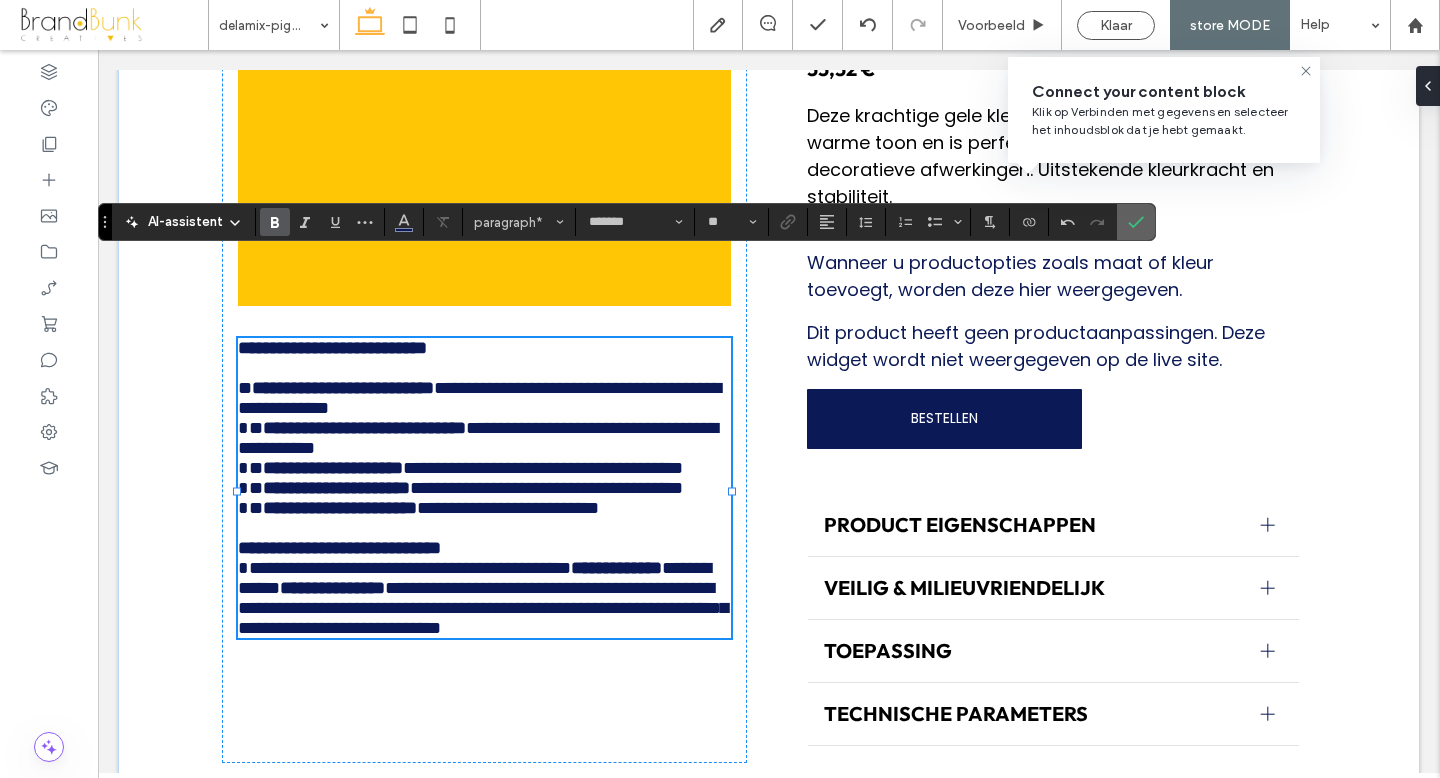 click 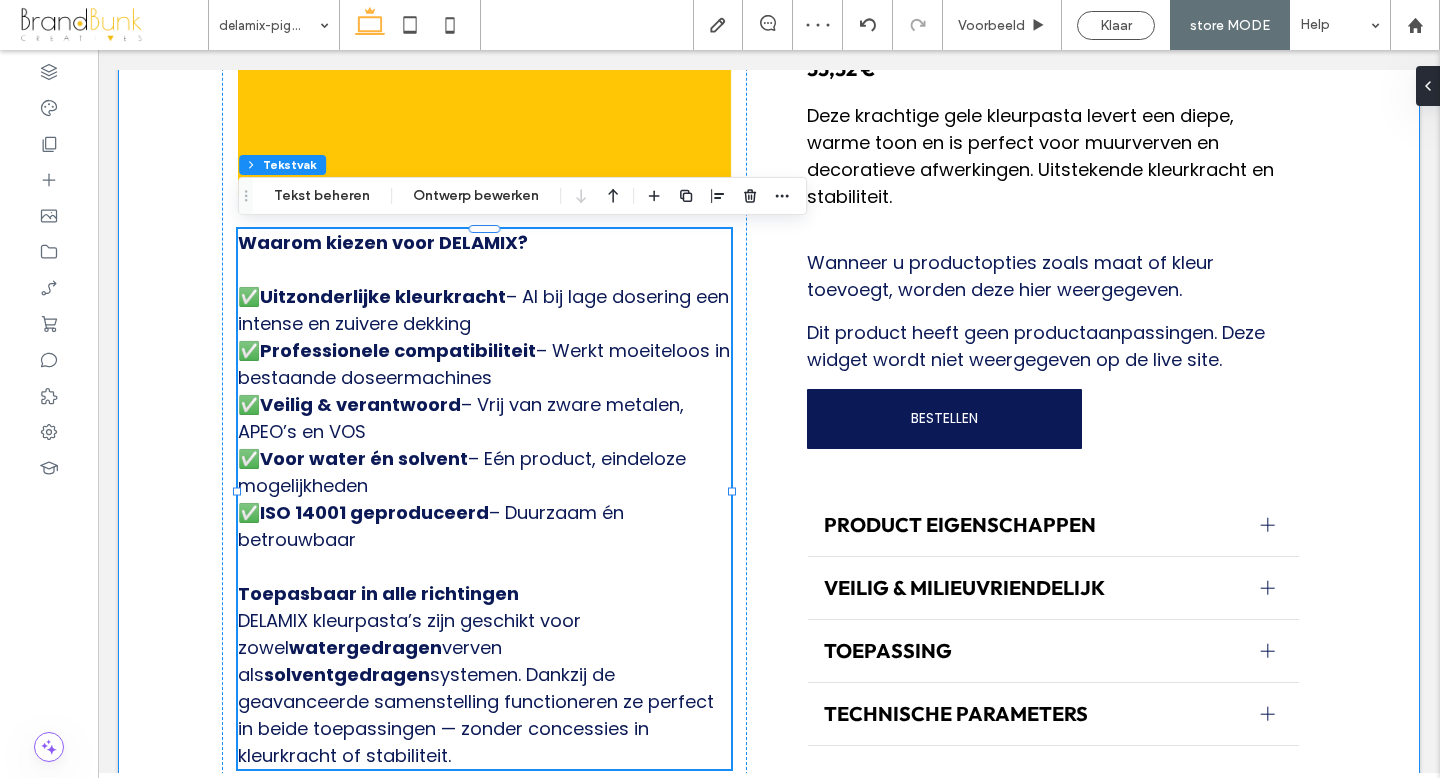 click on "Waarom kiezen voor DELAMIX? ﻿ ✅ Uitzonderlijke kleurkracht – Al bij lage dosering een intense en zuivere dekking ✅ Professionele compatibiliteit – Werkt moeiteloos in bestaande doseermachines ✅ Veilig & verantwoord – Vrij van zware metalen, APEO’s en VOS ✅ Voor water én solvent – Eén product, eindeloze mogelijkheden ✅ ISO 14001 geproduceerd – Duurzaam én betrouwbaar Toepasbaar in alle richtingen DELAMIX kleurpasta’s zijn geschikt voor zowel watergedragen verven als solventgedragen systemen. Dankzij de geavanceerde samenstelling functioneren ze perfect in beide toepassingen — zonder concessies in kleurkracht of stabiliteit.
Deze krachtige gele kleurpasta levert een diepe, warme toon en is perfect voor muurverven en decoratieve afwerkingen. Uitstekende kleurkracht en stabiliteit.
BESTELLEN BESTELLEN
Delamix Pigment pasta Yellow 074-50 1 liter (Organic)
33,32 €" at bounding box center [769, 347] 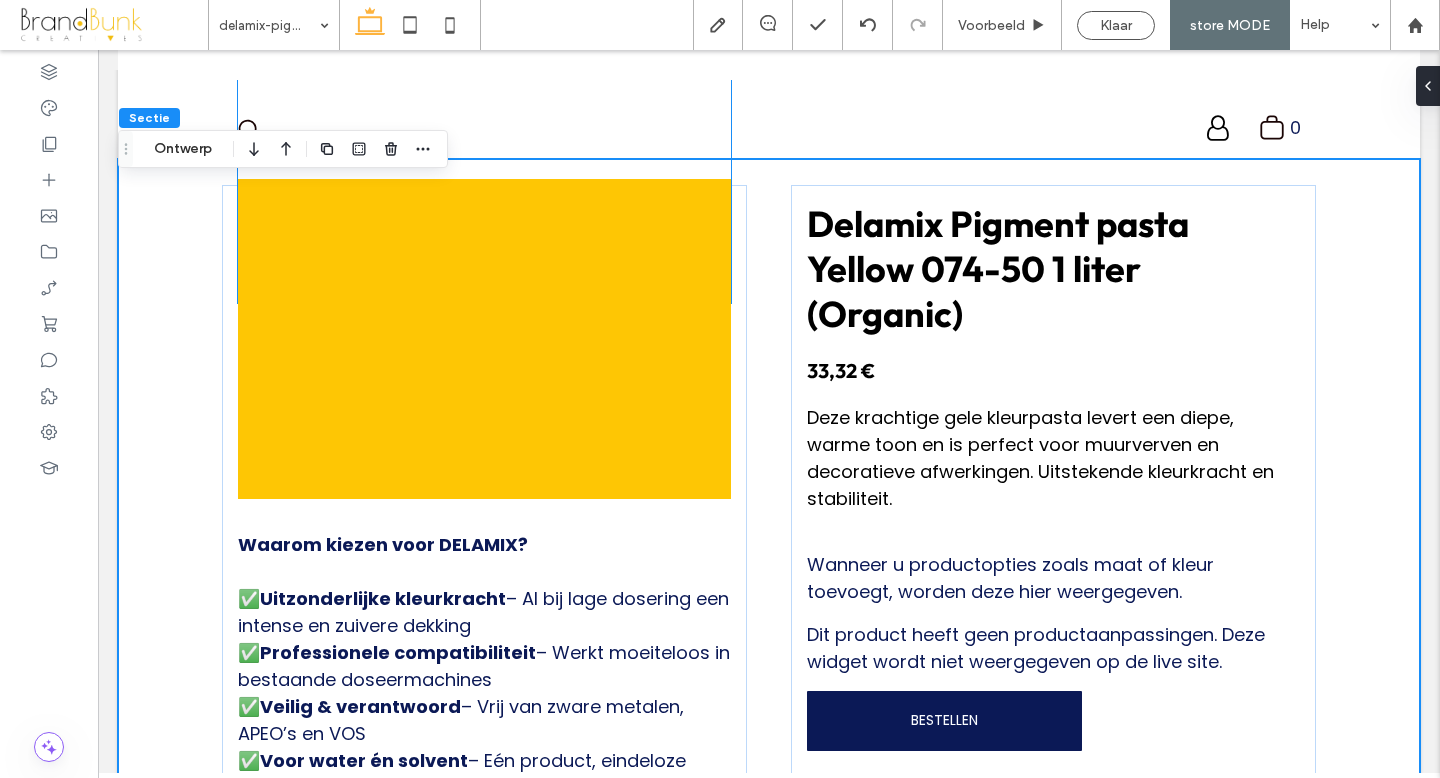 scroll, scrollTop: 103, scrollLeft: 0, axis: vertical 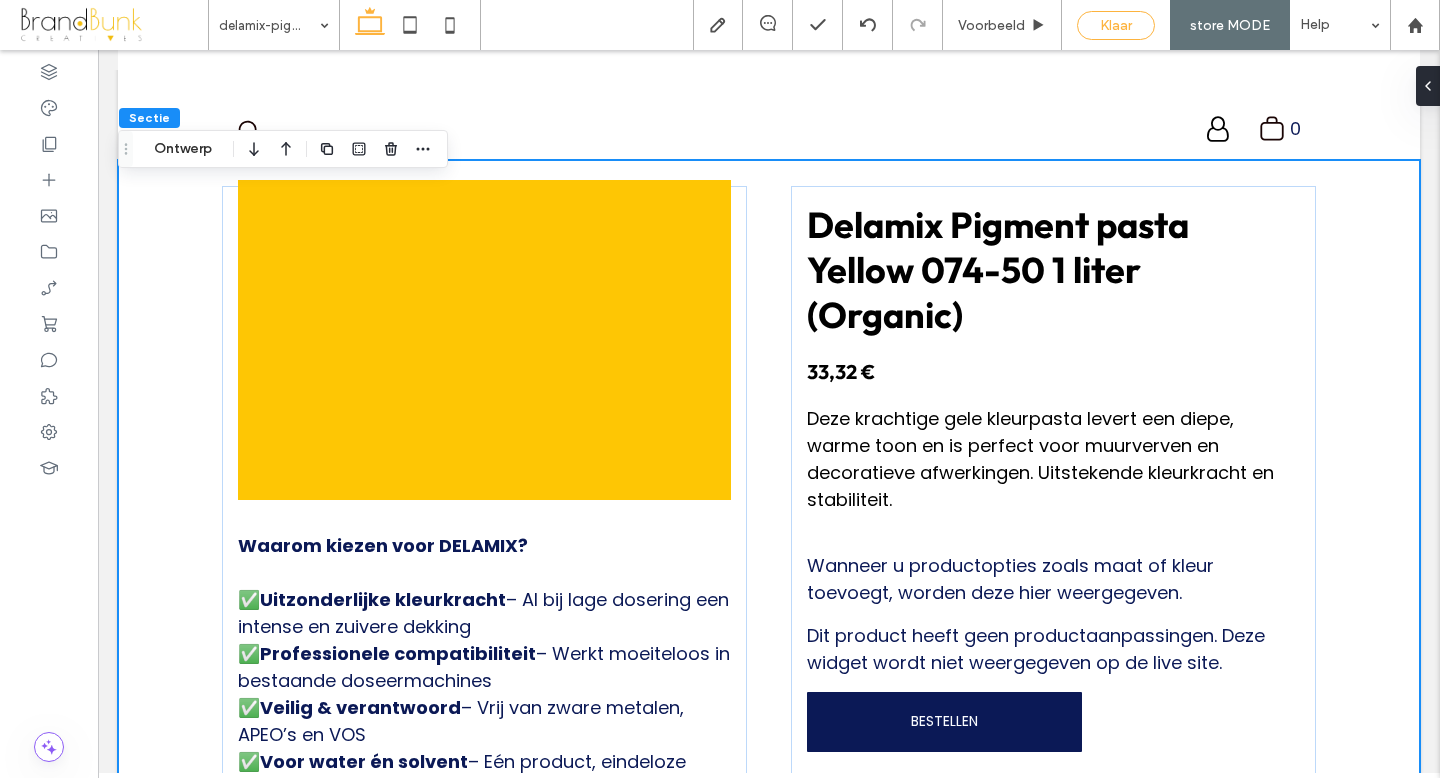 click on "Klaar" at bounding box center (1116, 25) 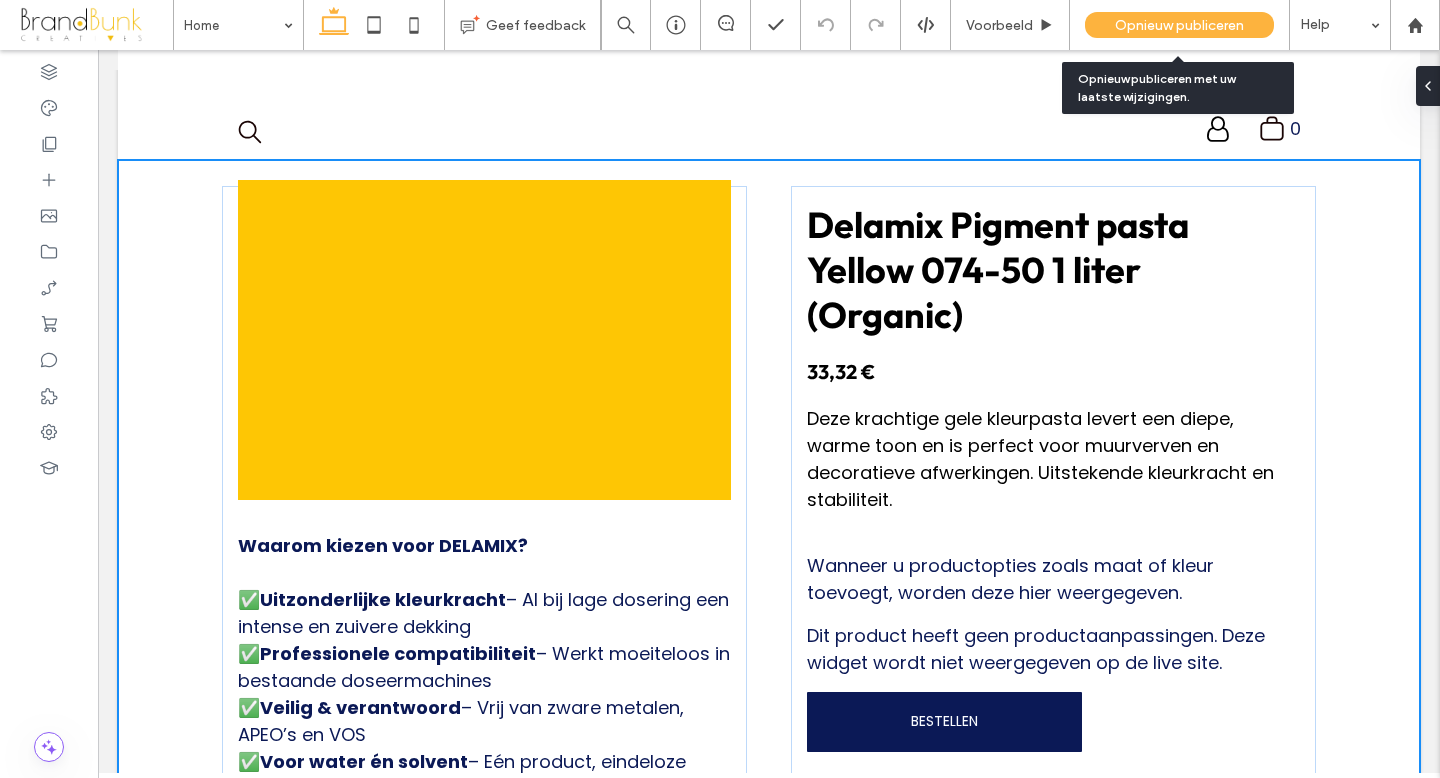 click on "Opnieuw publiceren" at bounding box center (1179, 25) 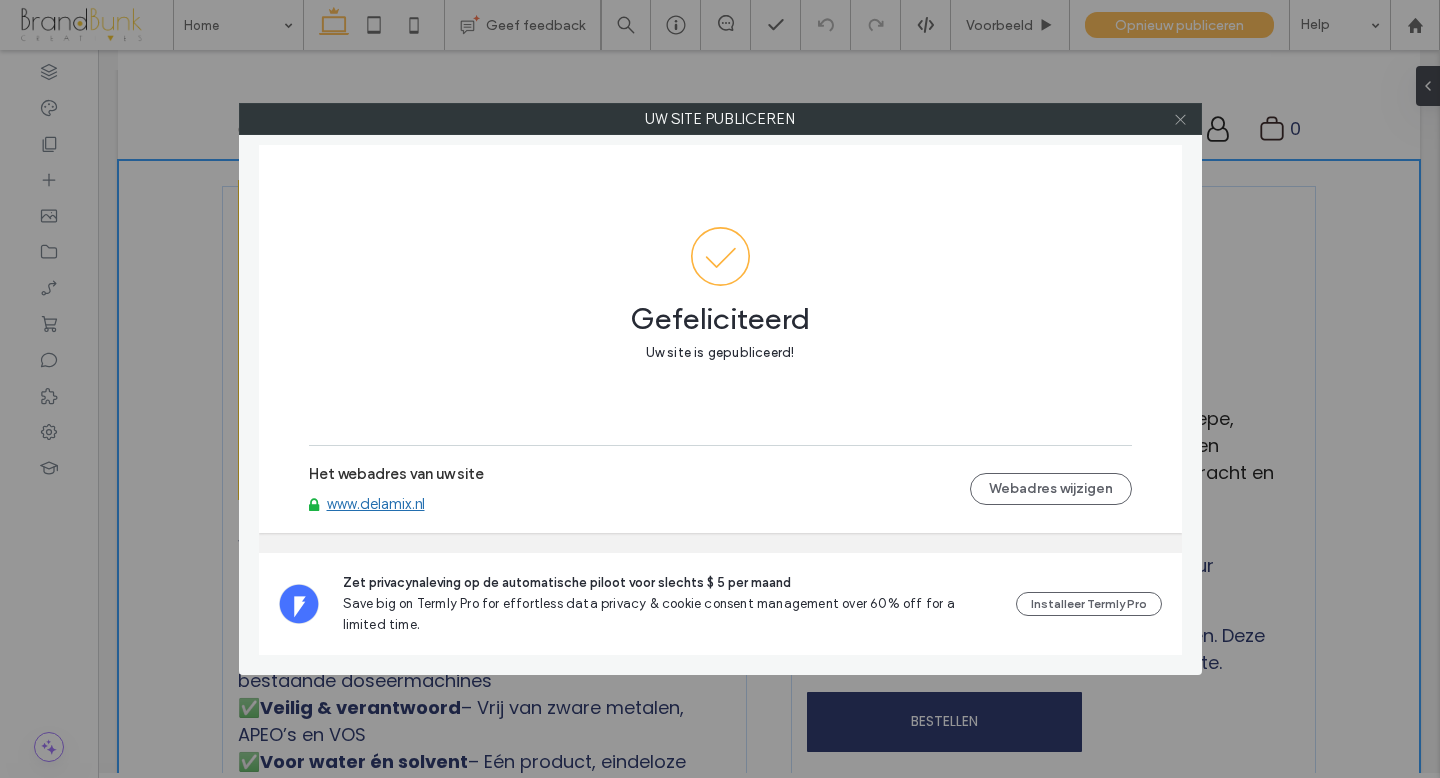 click 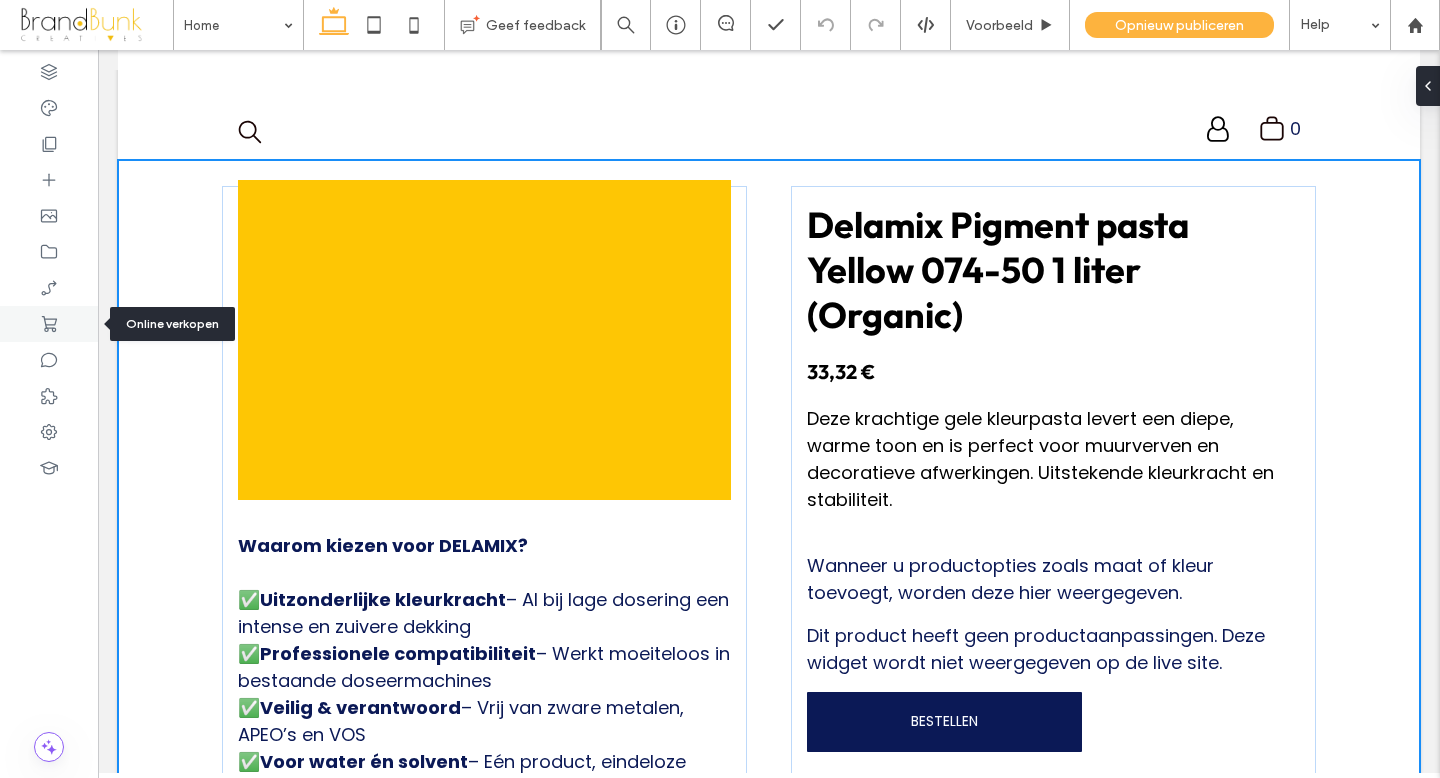 click 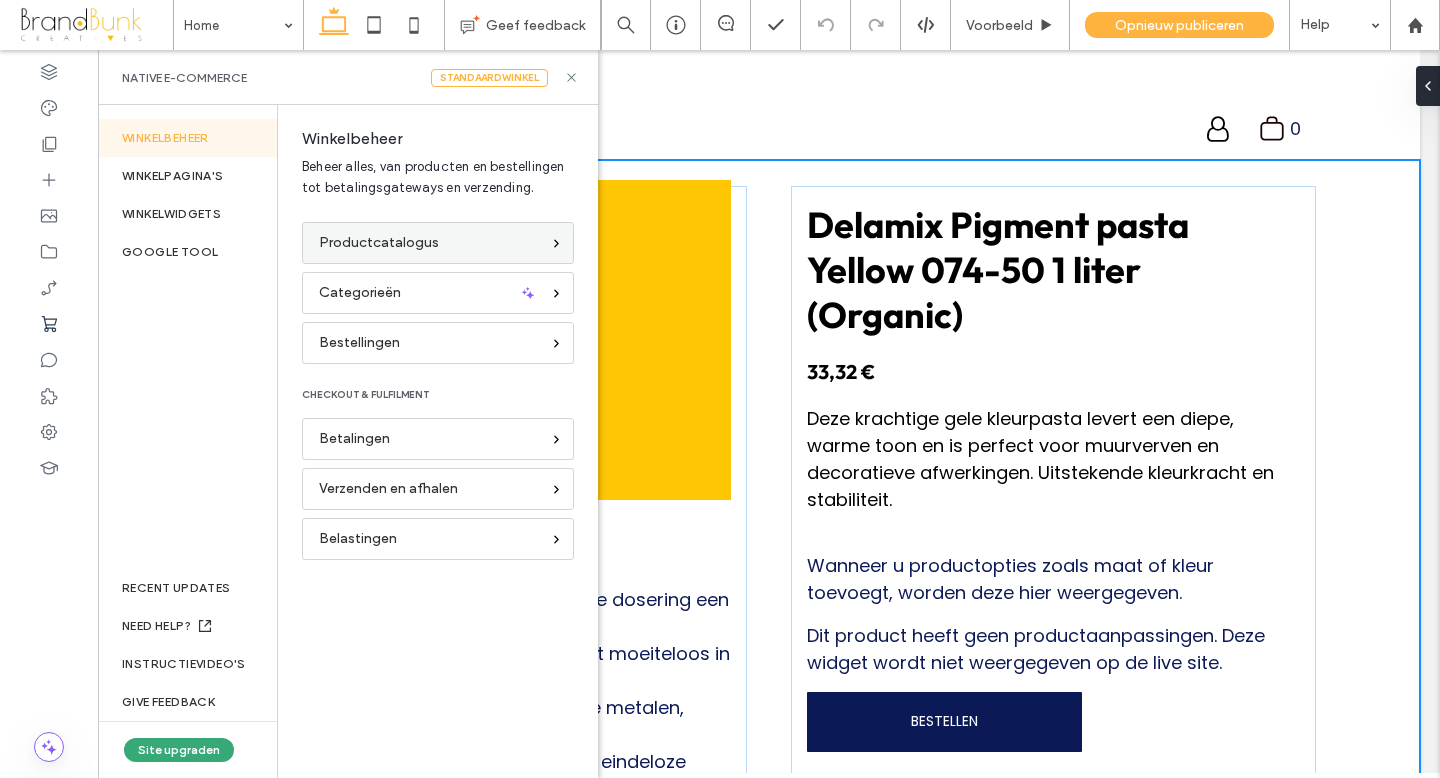 click on "Productcatalogus" at bounding box center [379, 243] 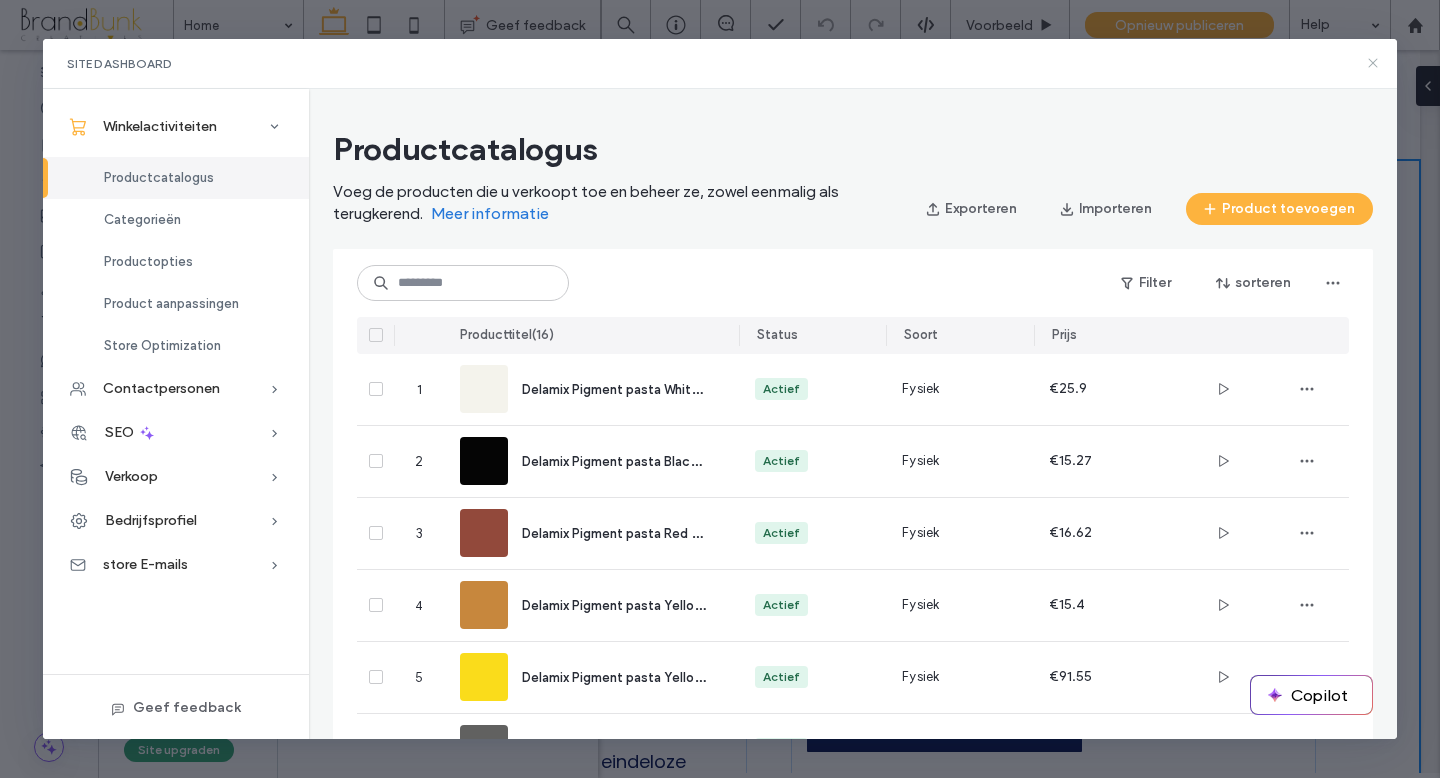 click 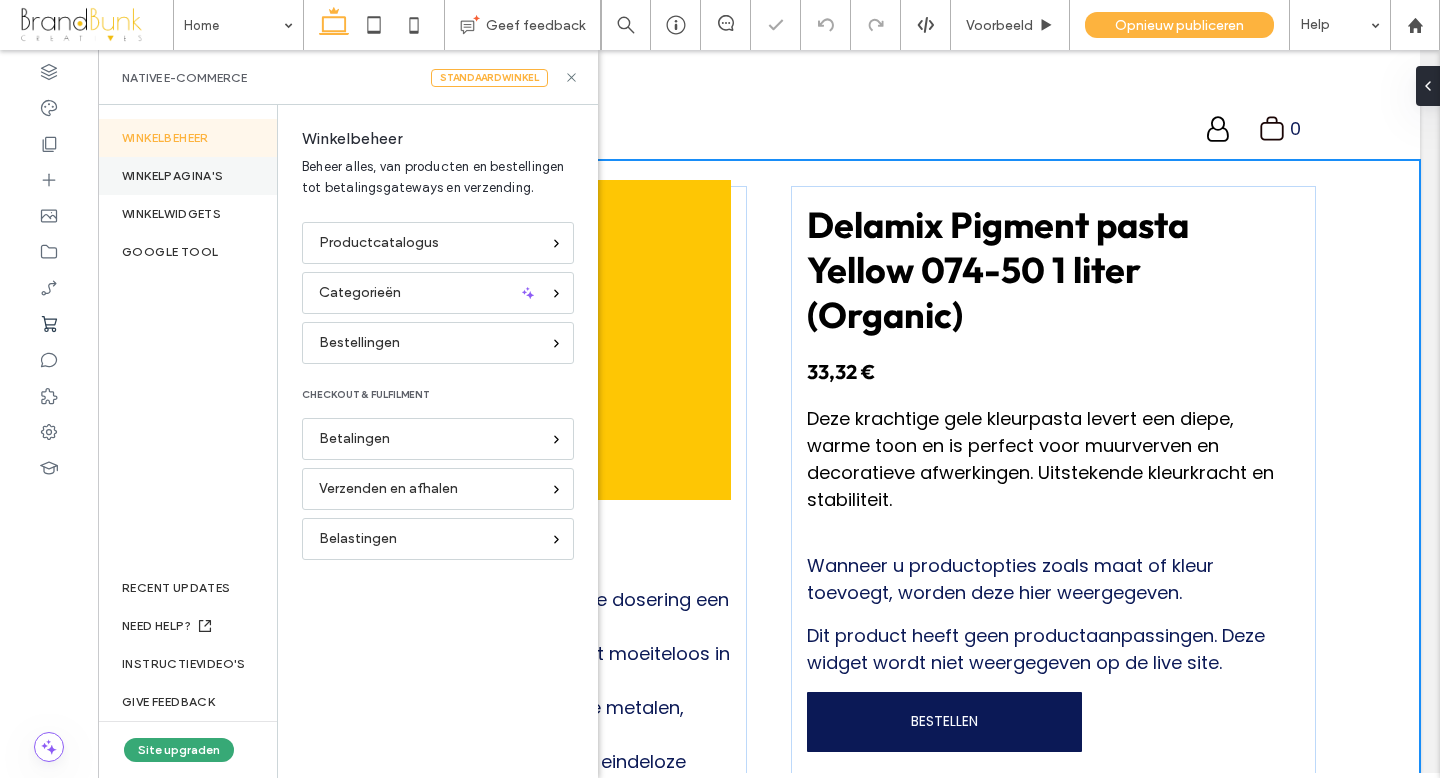 click on "WINKELPAGINA'S" at bounding box center (187, 176) 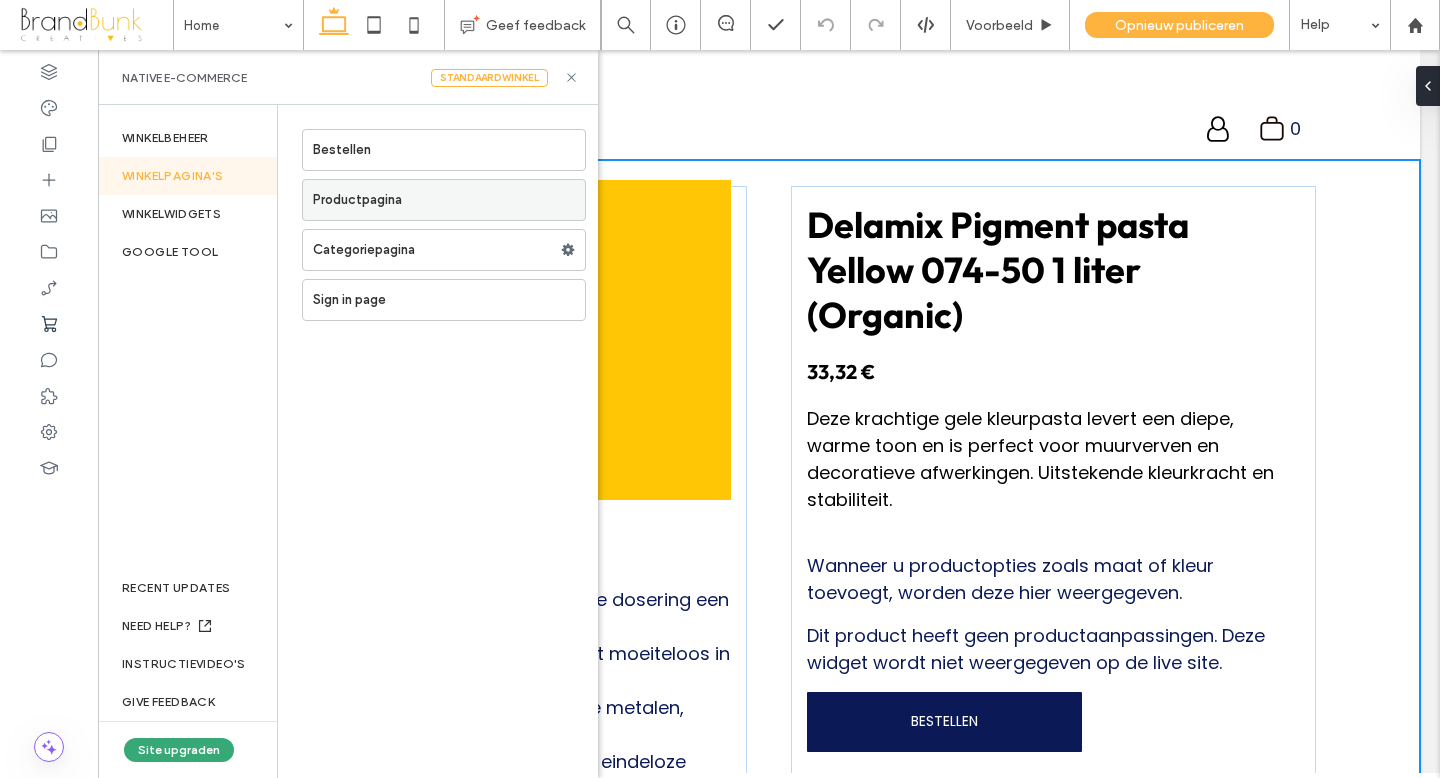 click on "Productpagina" at bounding box center [449, 200] 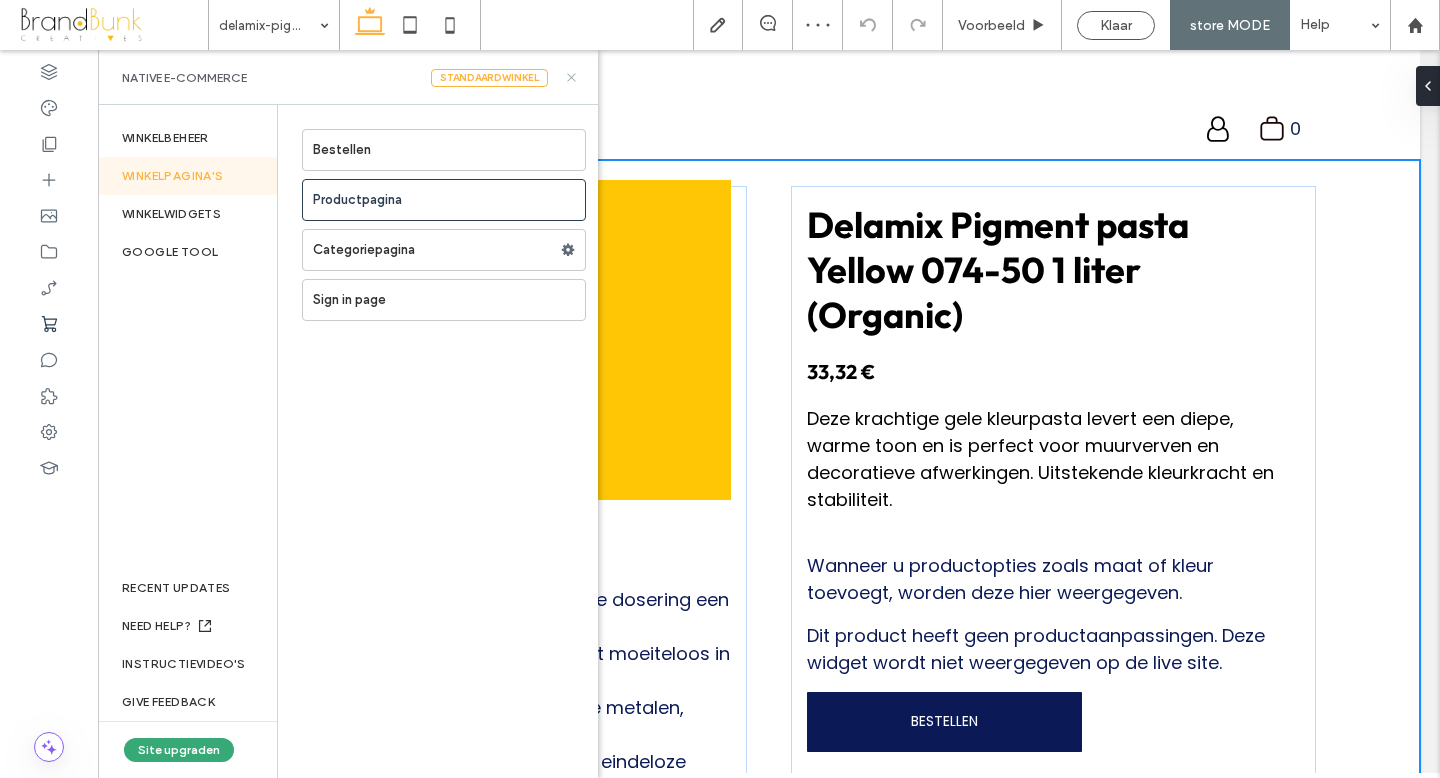 click 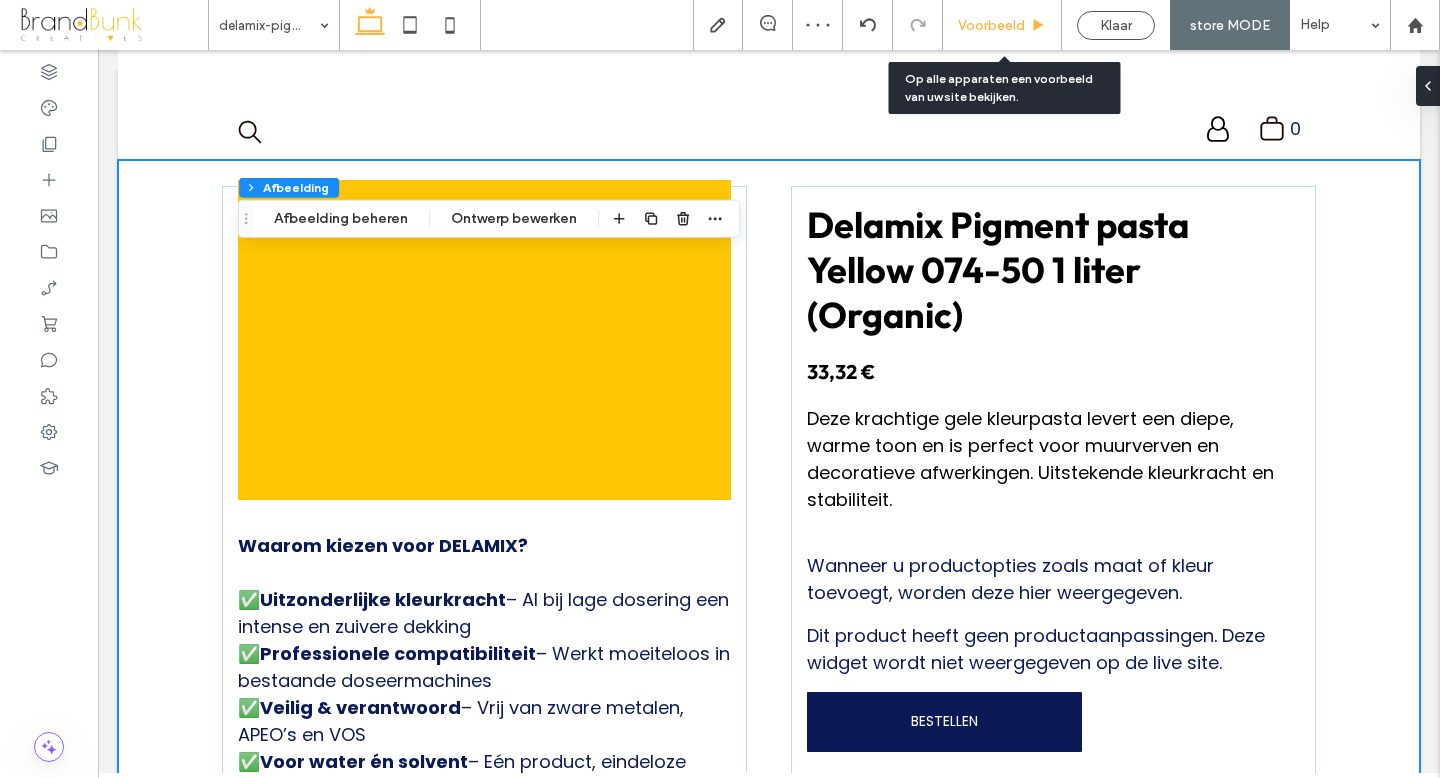 click on "Voorbeeld" at bounding box center (991, 25) 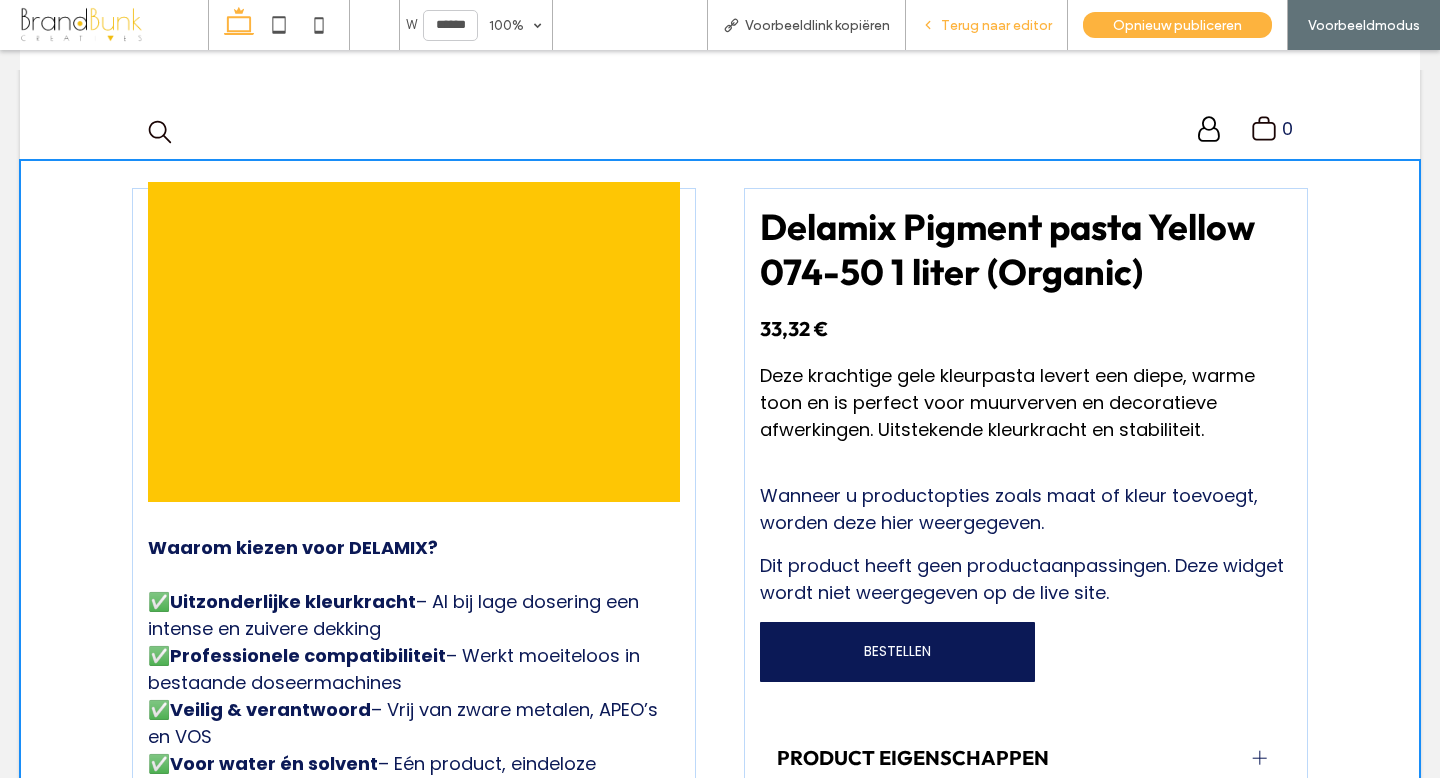 click on "Terug naar editor" at bounding box center (996, 25) 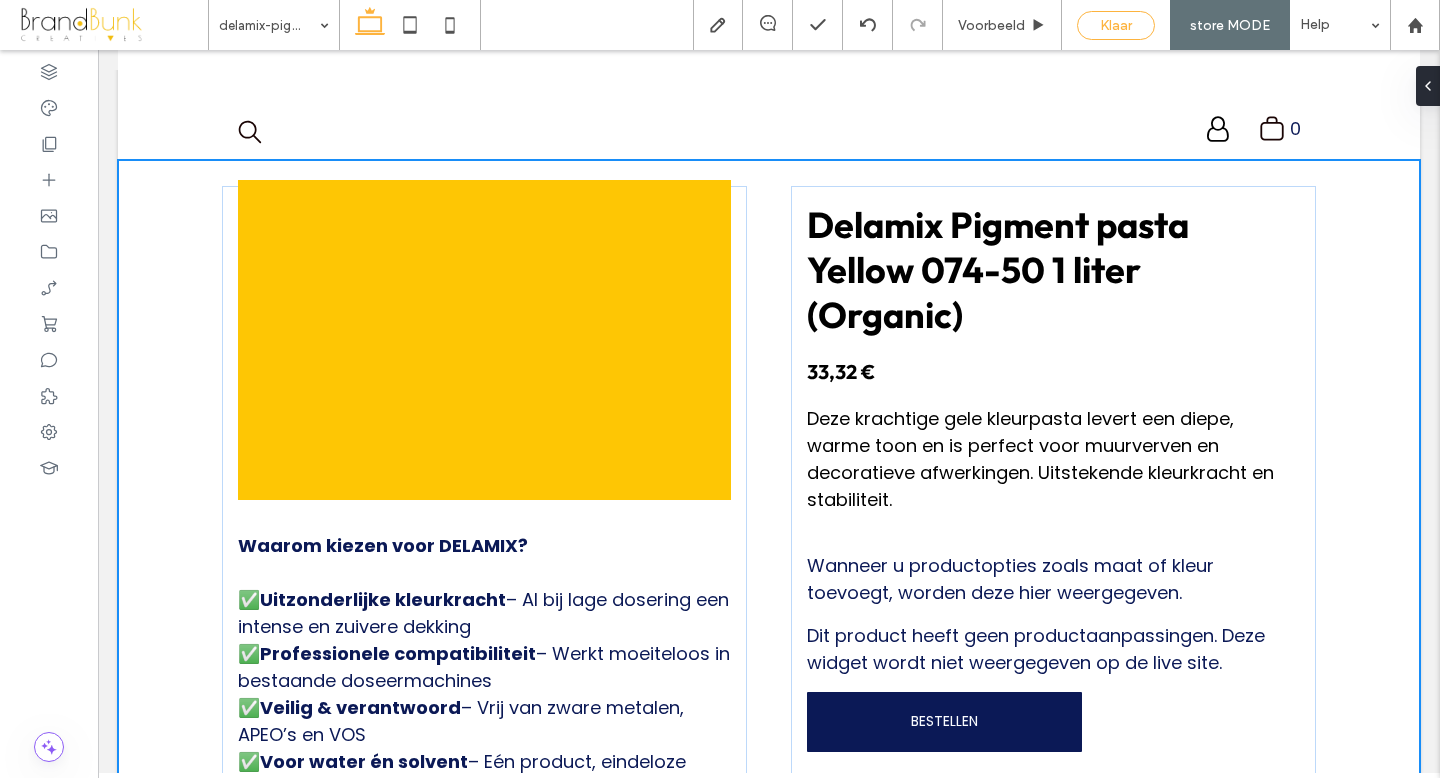 click on "Klaar" at bounding box center [1116, 25] 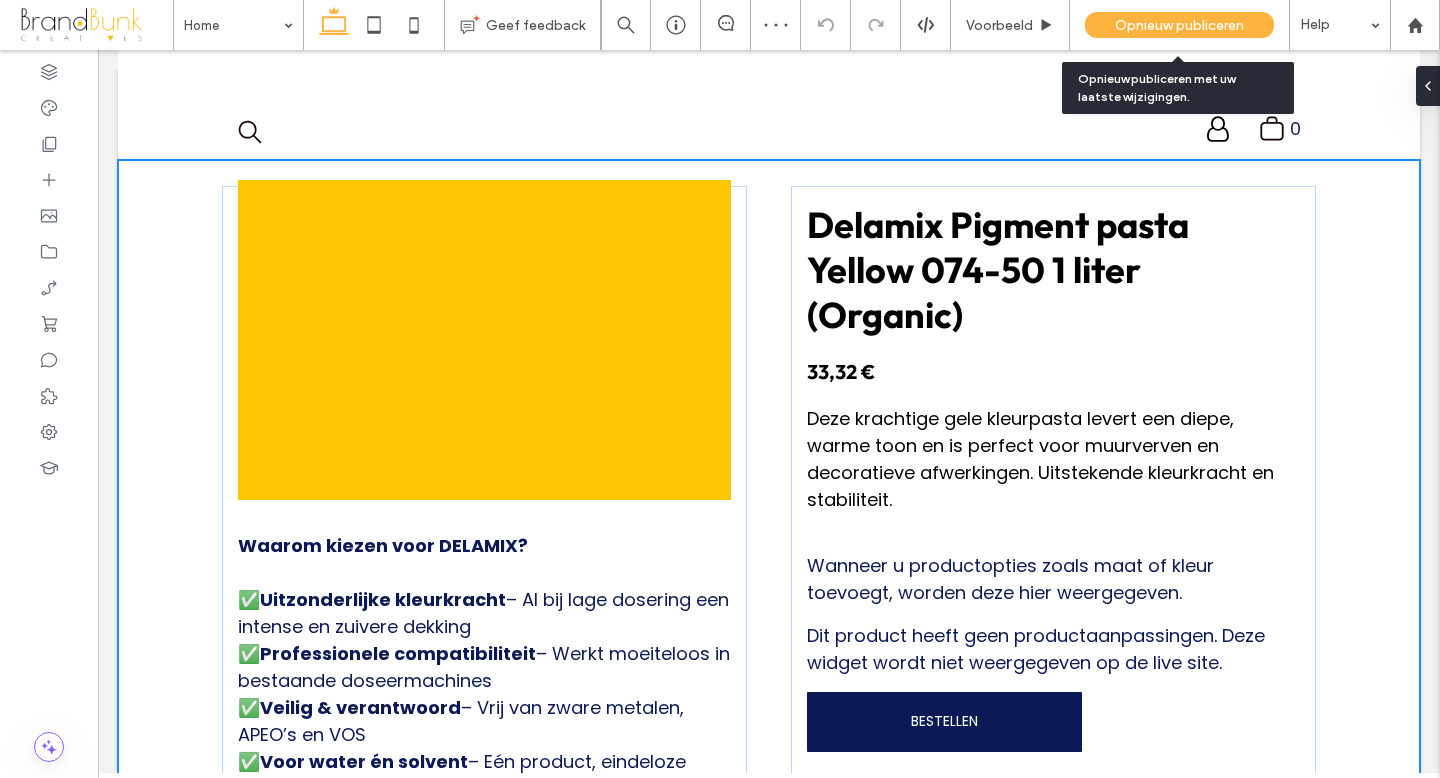 click on "Opnieuw publiceren" at bounding box center [1179, 25] 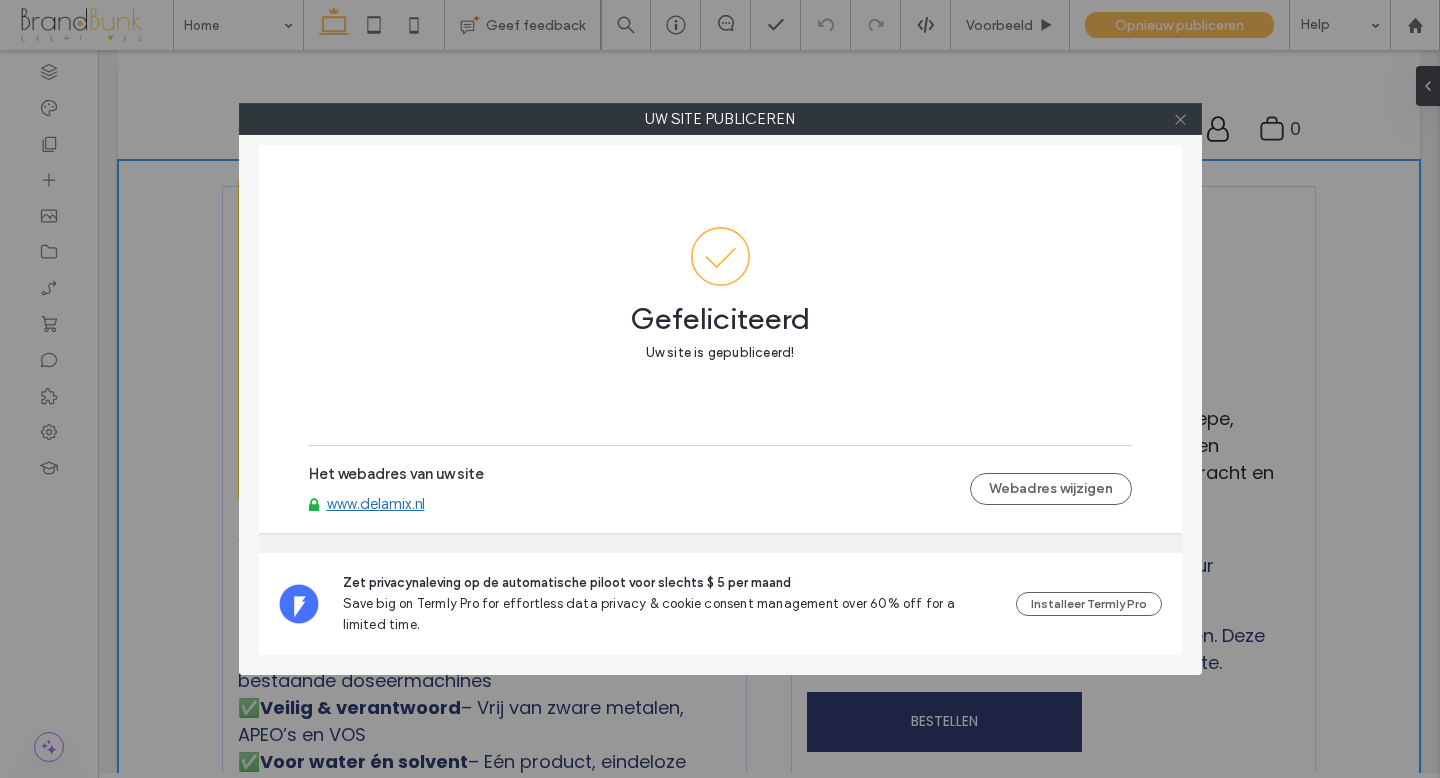 click 